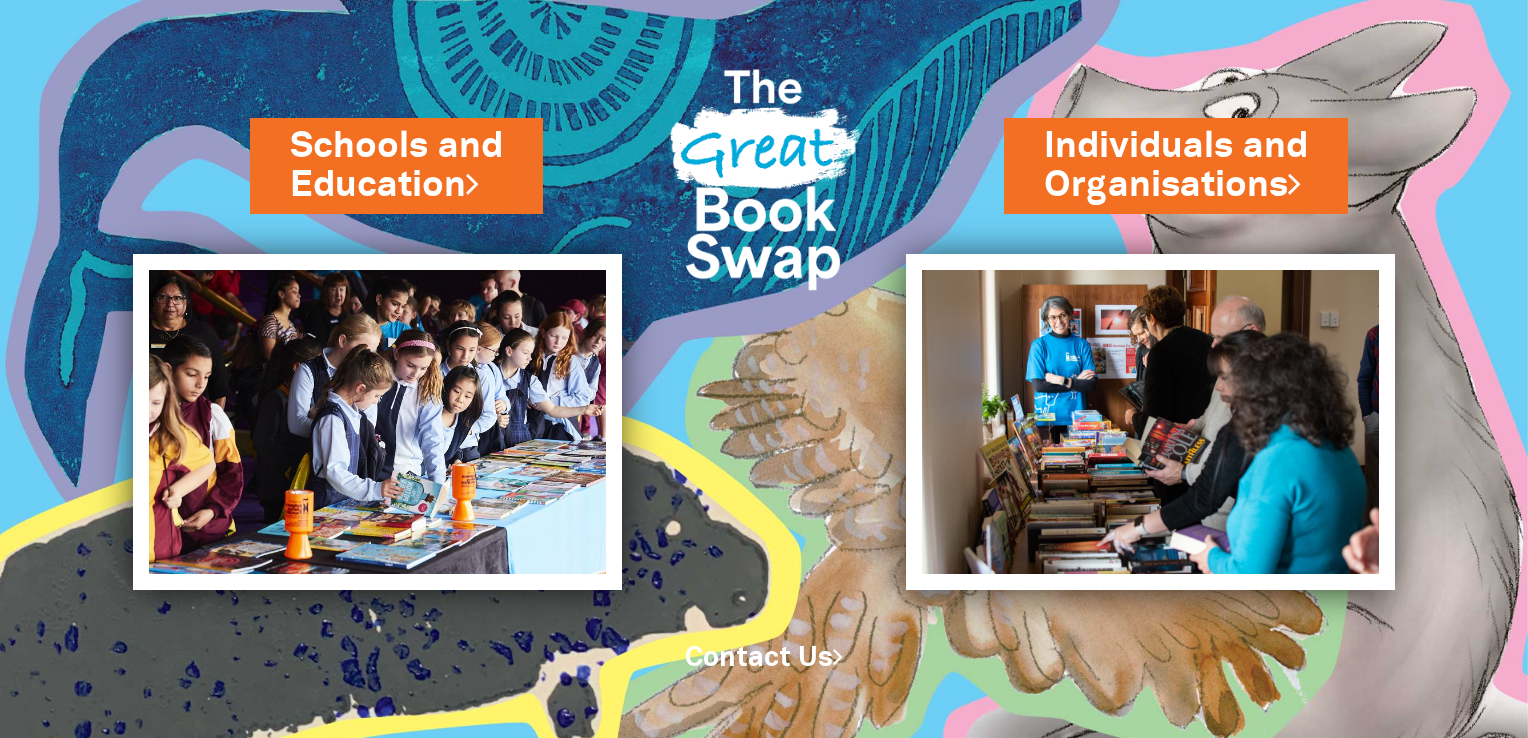 scroll, scrollTop: 0, scrollLeft: 0, axis: both 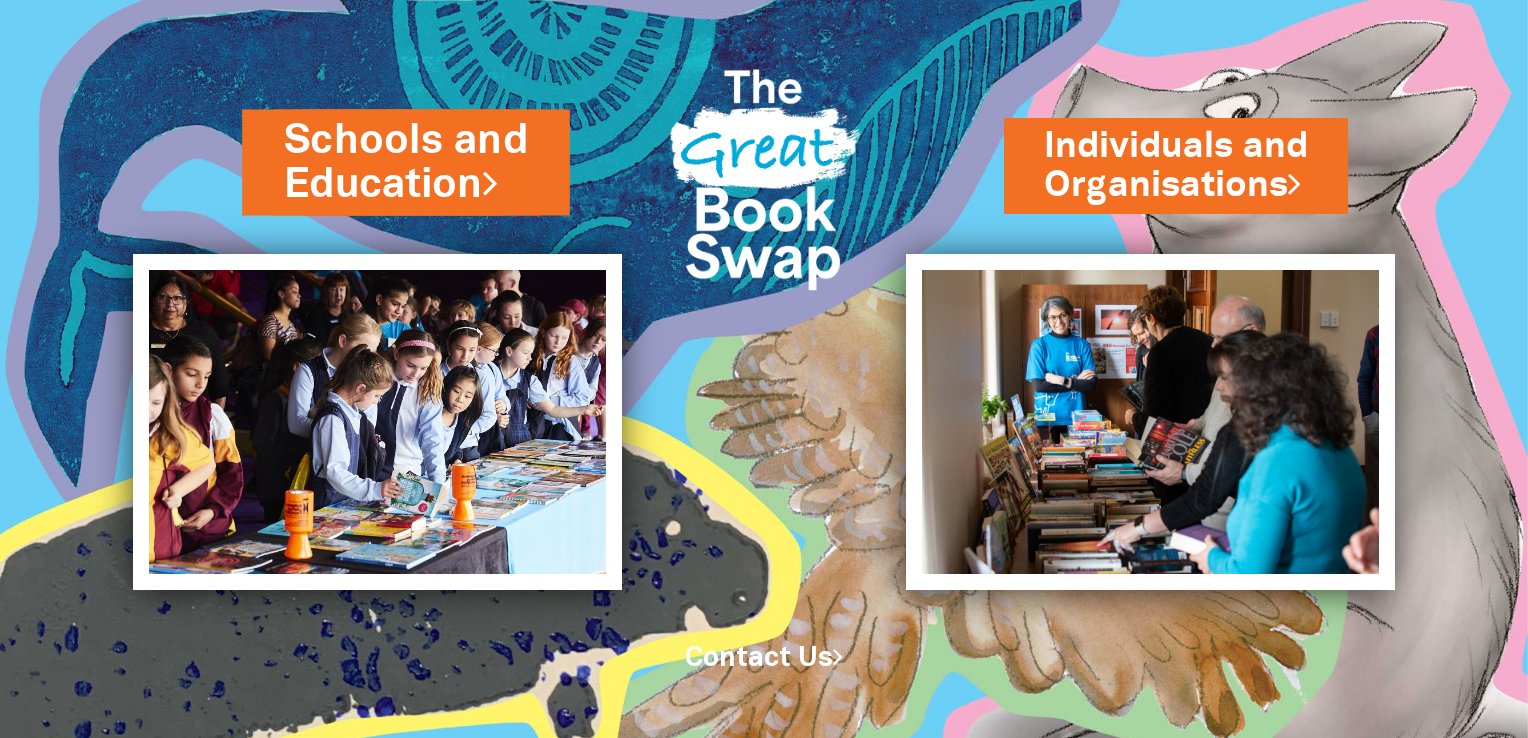click on "Schools and Education" at bounding box center (406, 162) 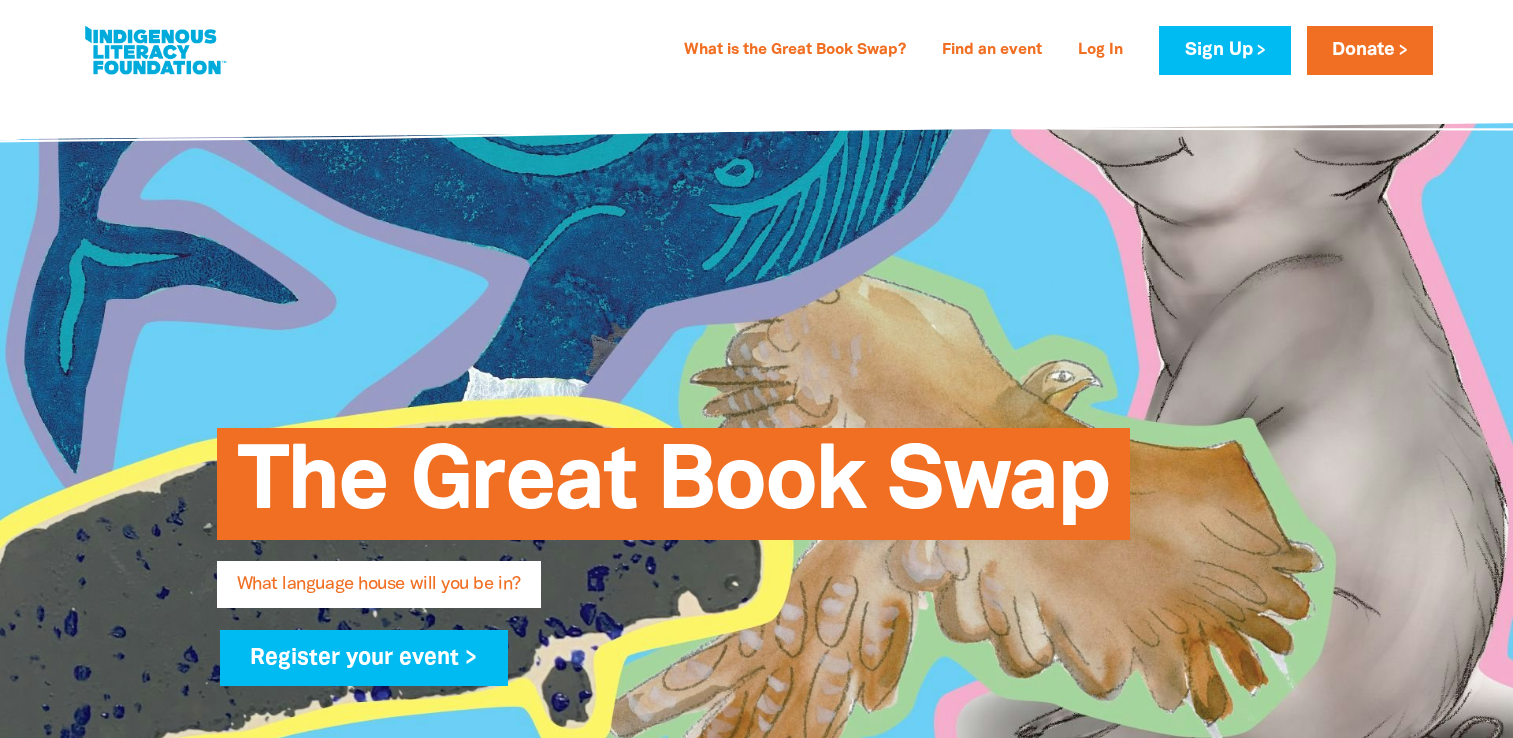 scroll, scrollTop: 0, scrollLeft: 0, axis: both 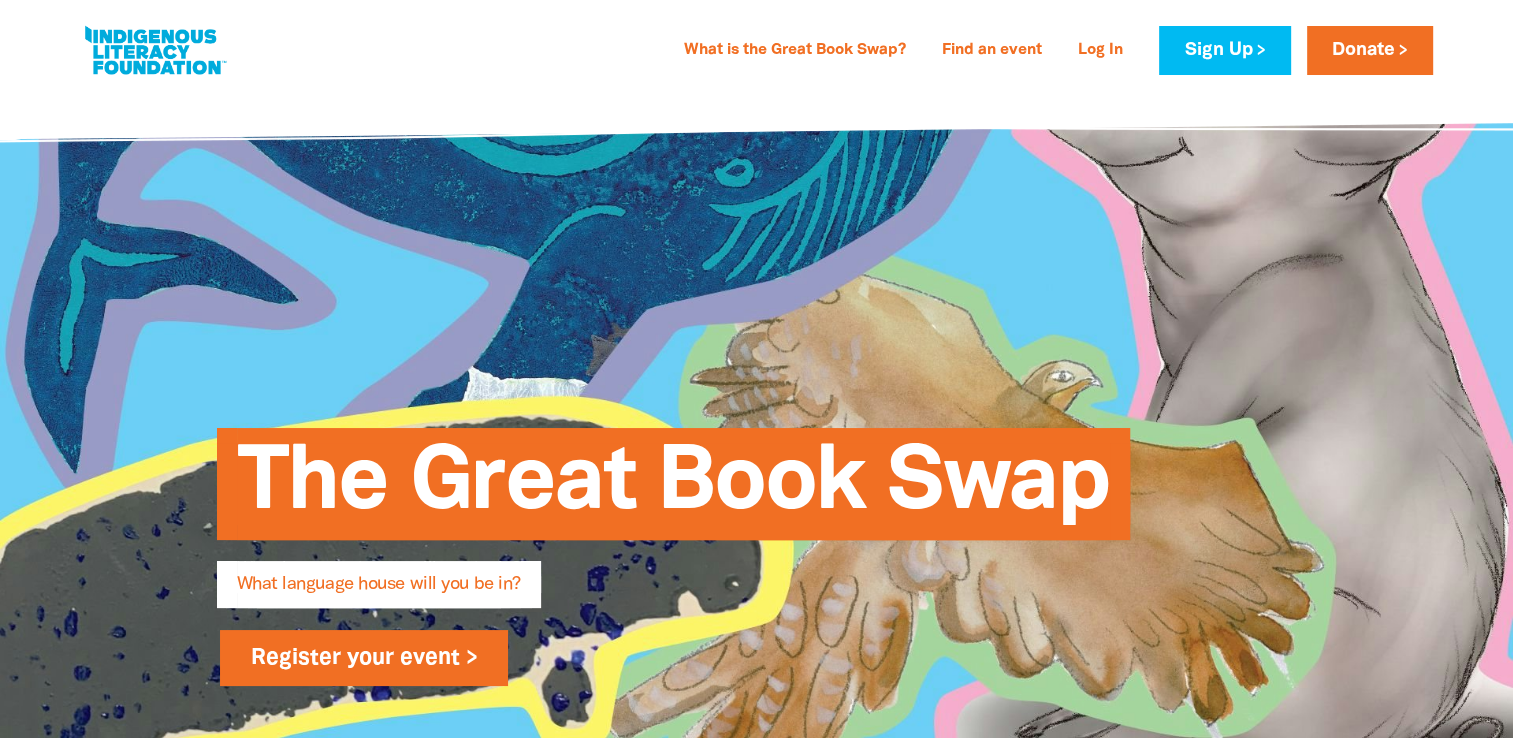click on "Register your event >" at bounding box center (364, 658) 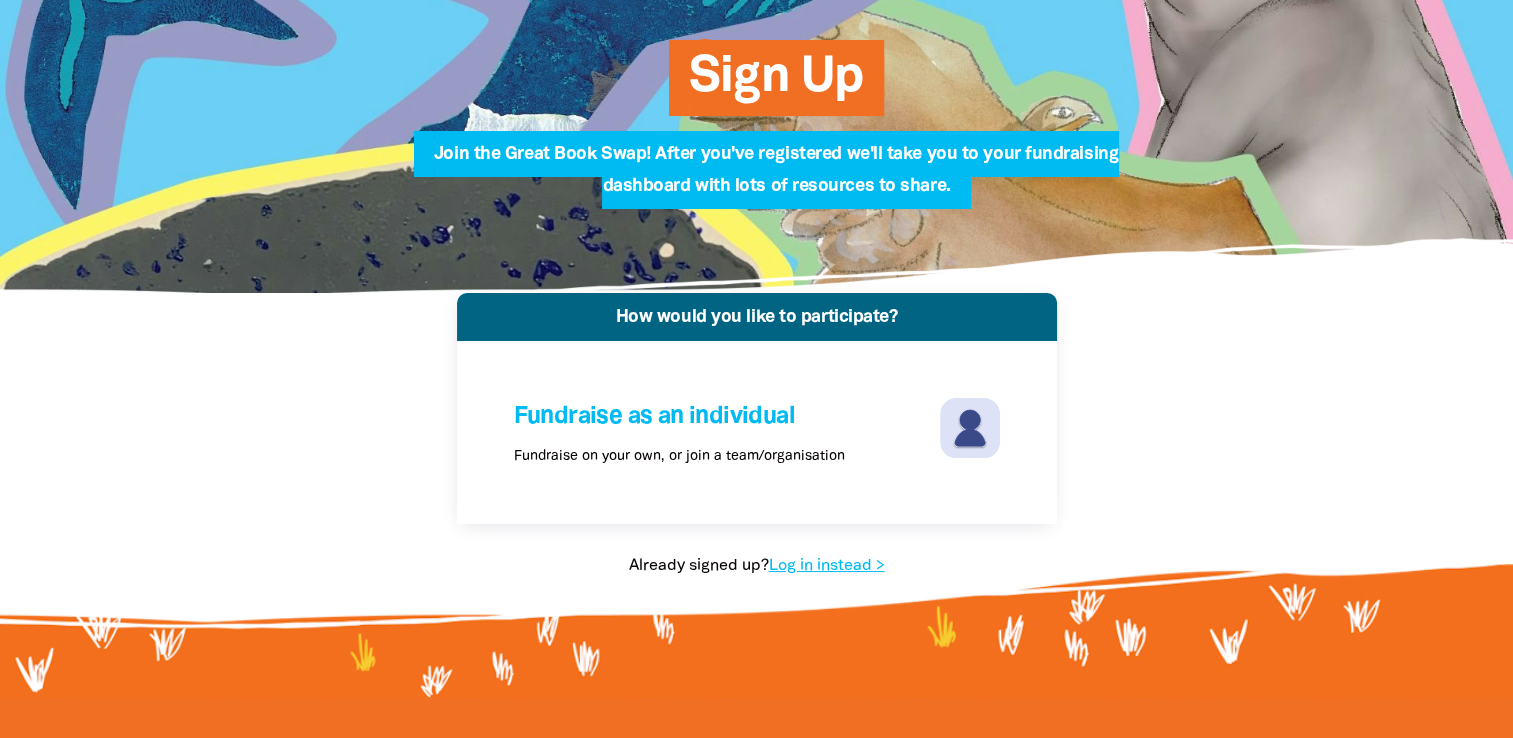 scroll, scrollTop: 168, scrollLeft: 0, axis: vertical 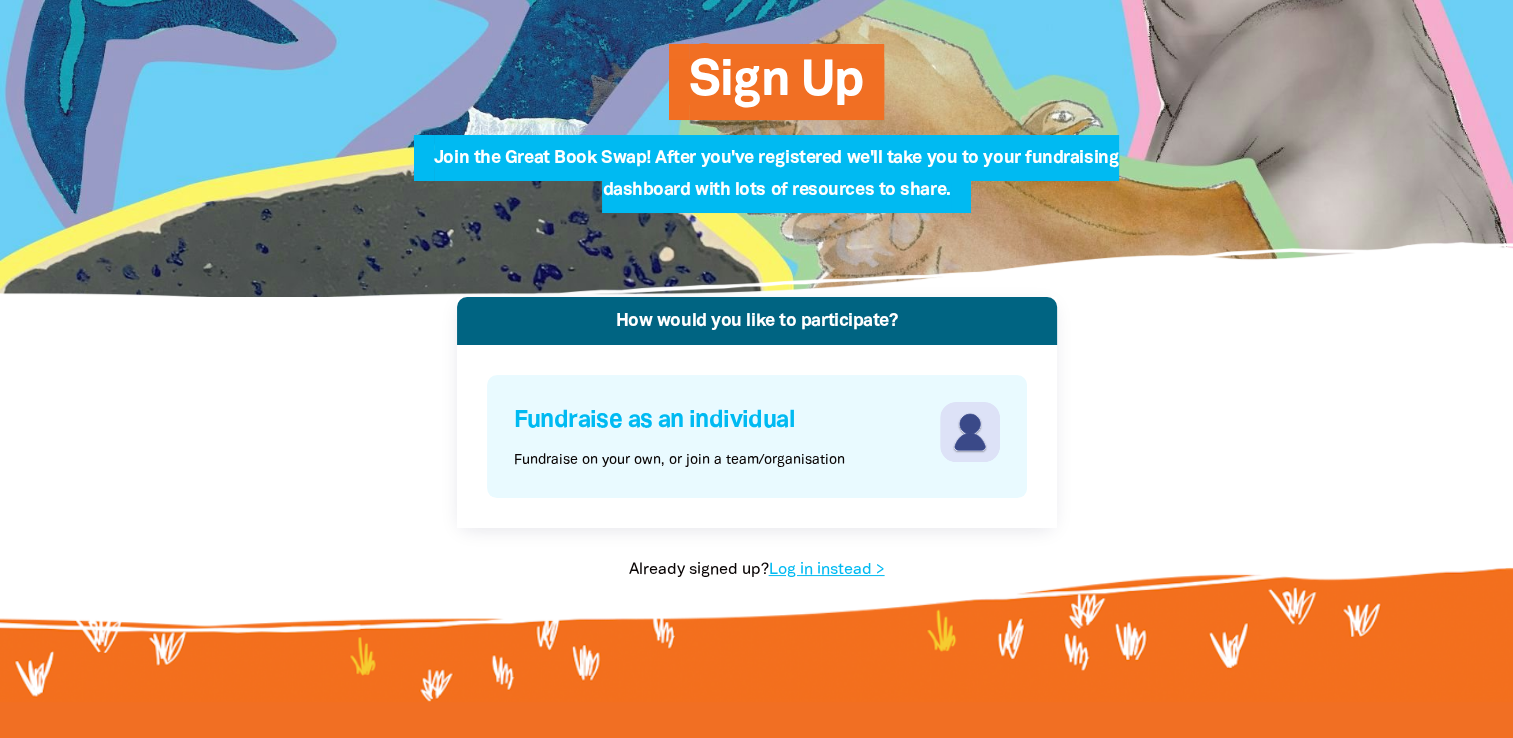 click at bounding box center (970, 432) 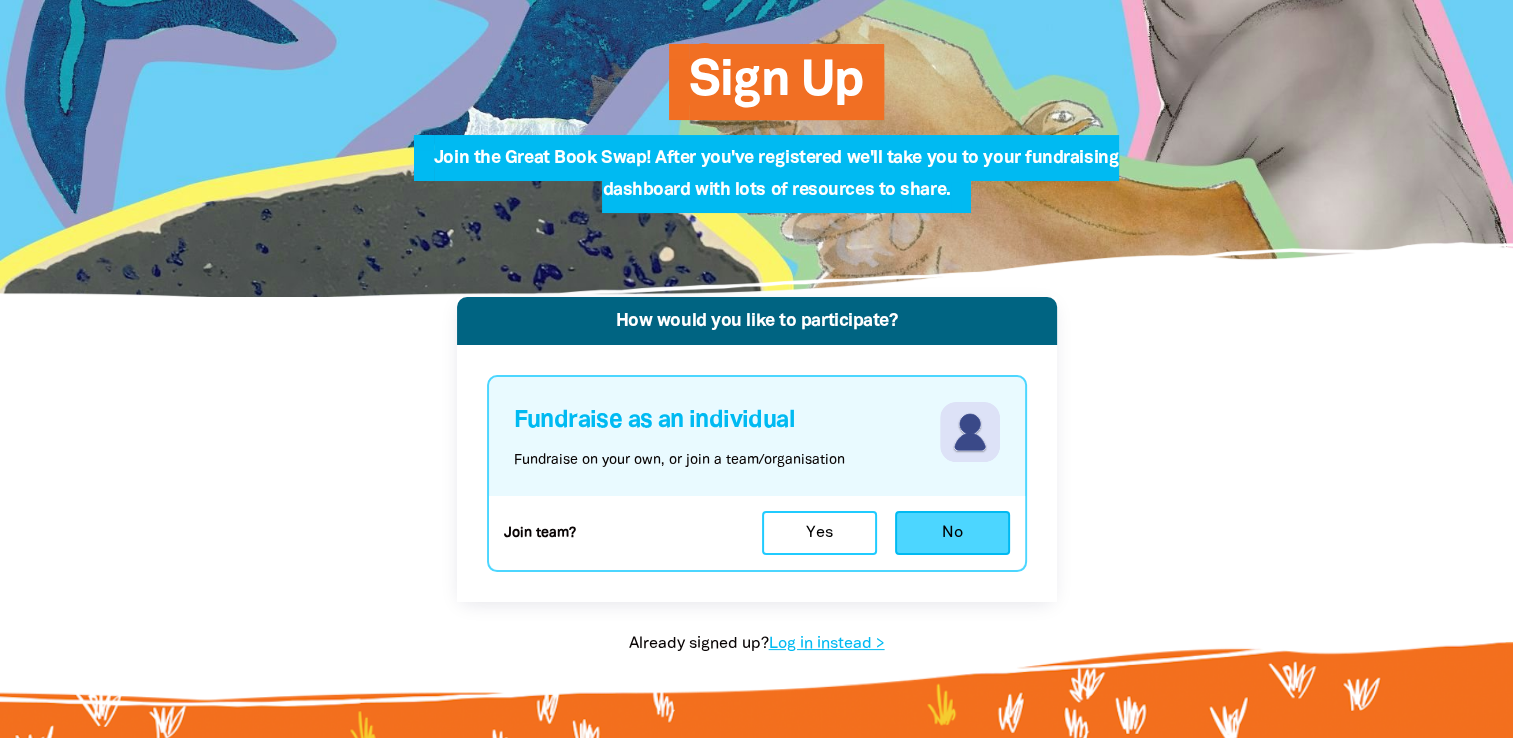 click on "No" at bounding box center (952, 533) 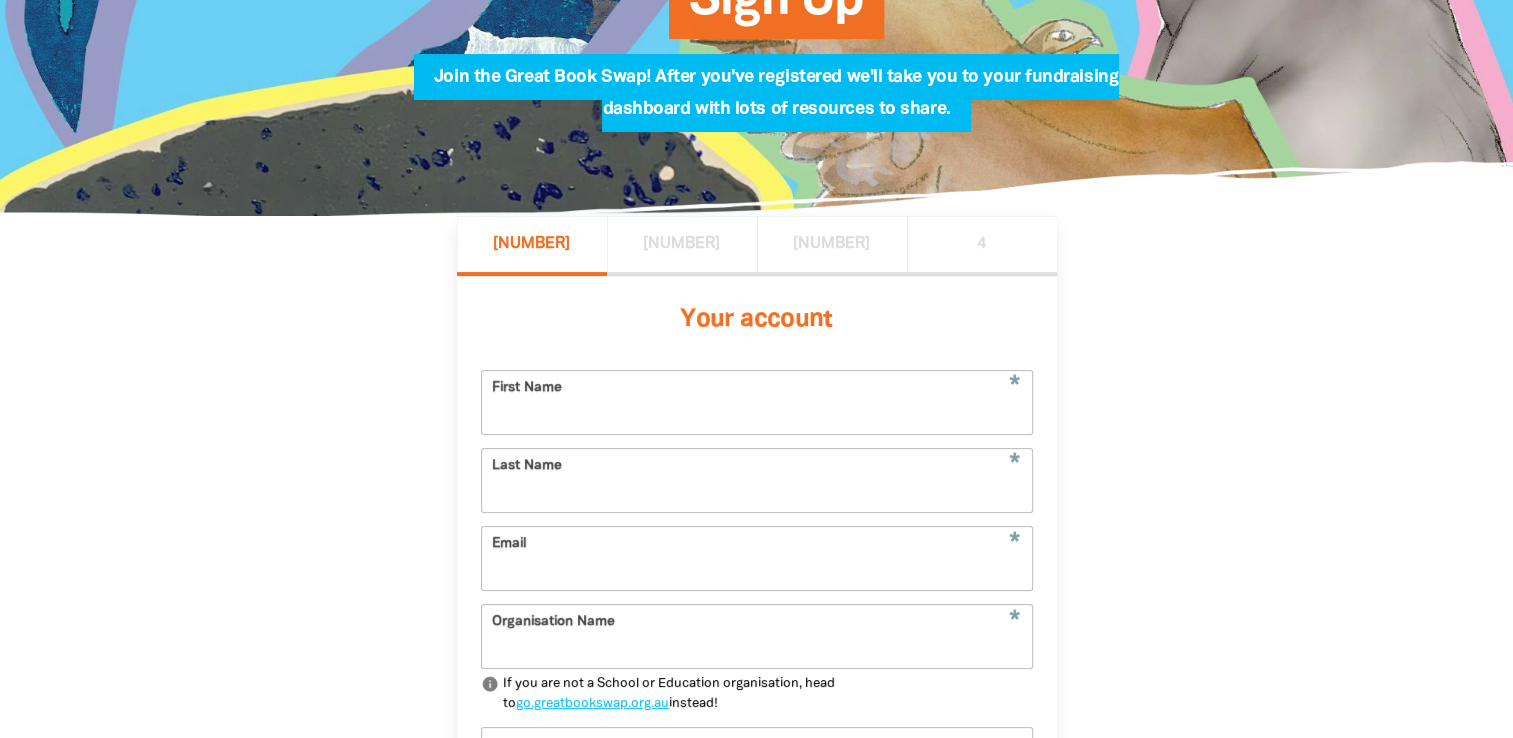 scroll, scrollTop: 464, scrollLeft: 0, axis: vertical 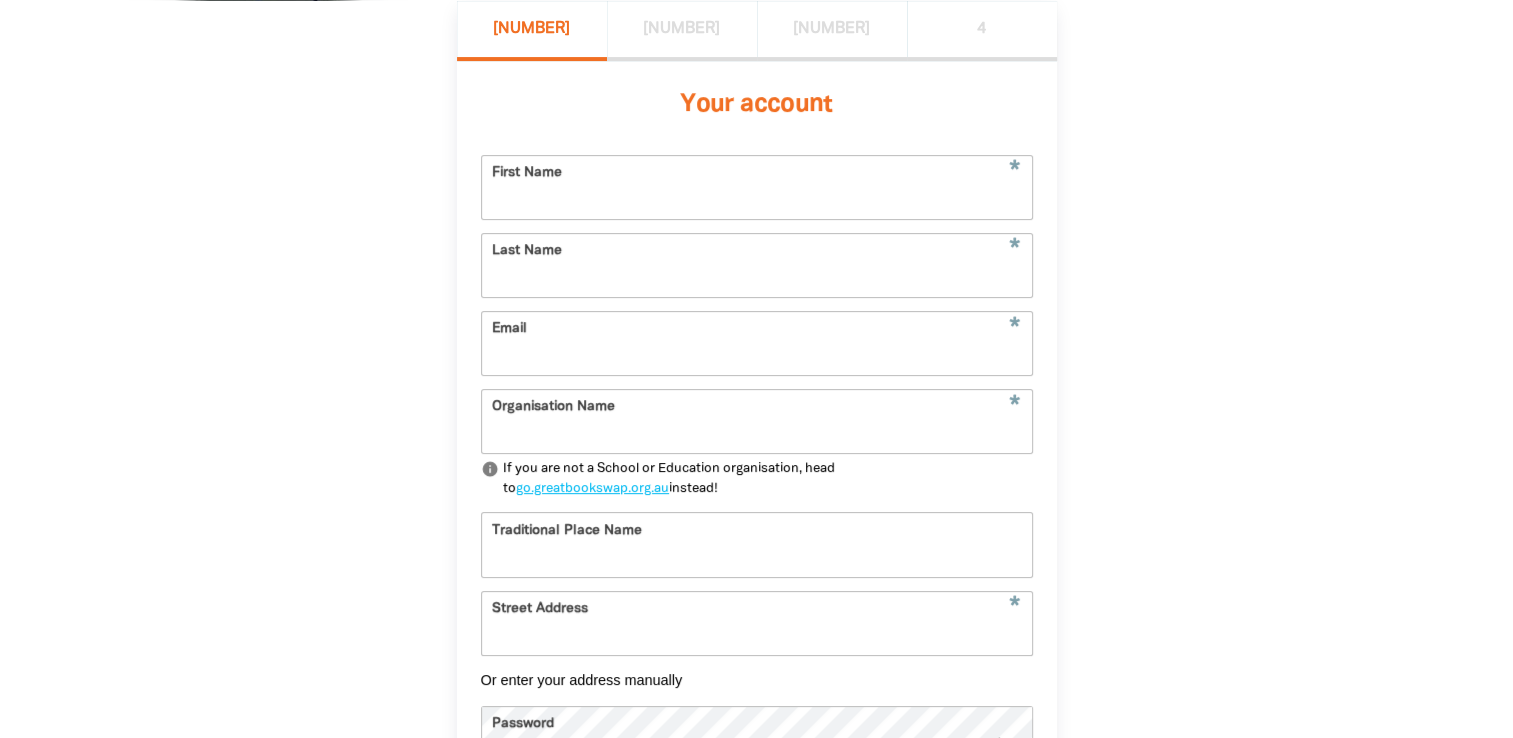 click on "First Name" at bounding box center [757, 187] 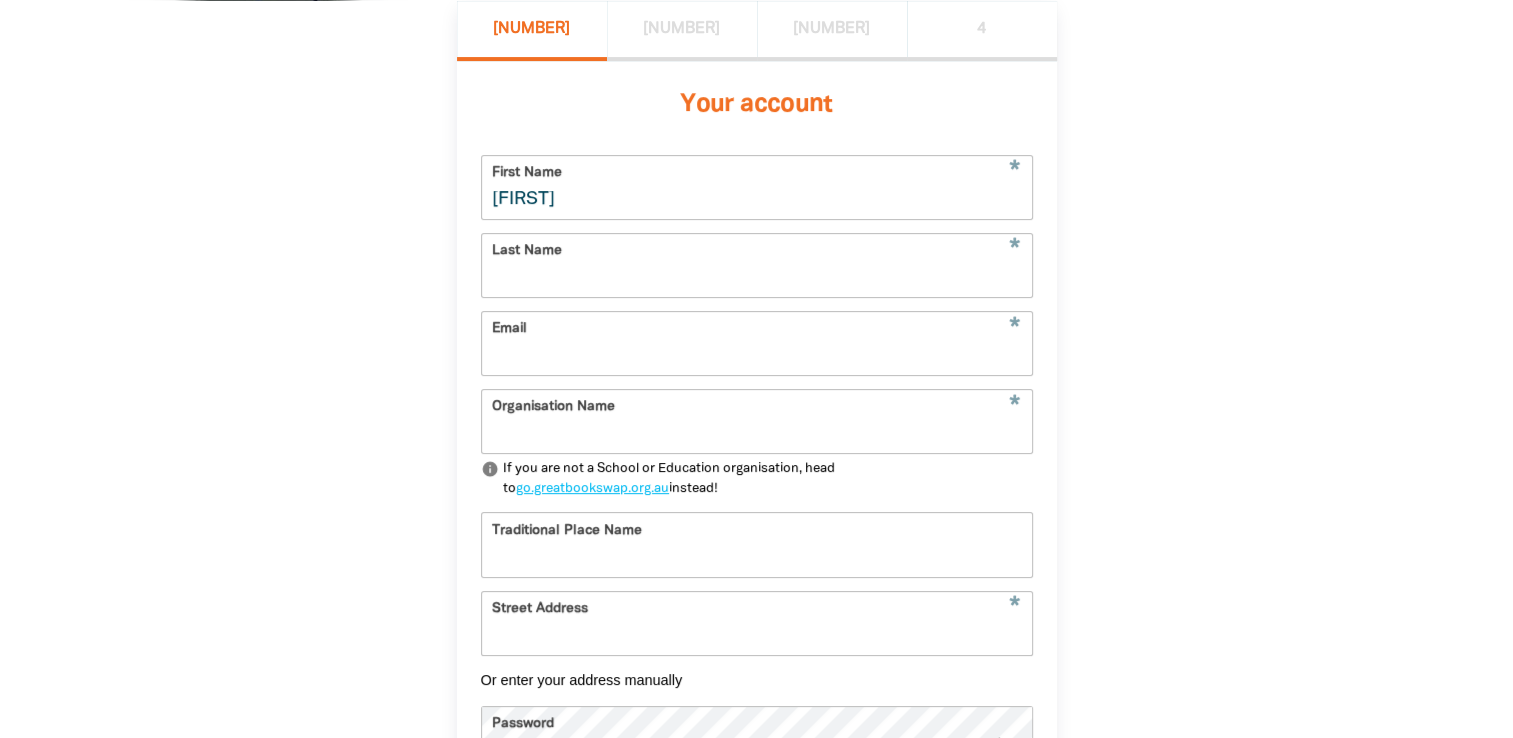 type on "[LAST]" 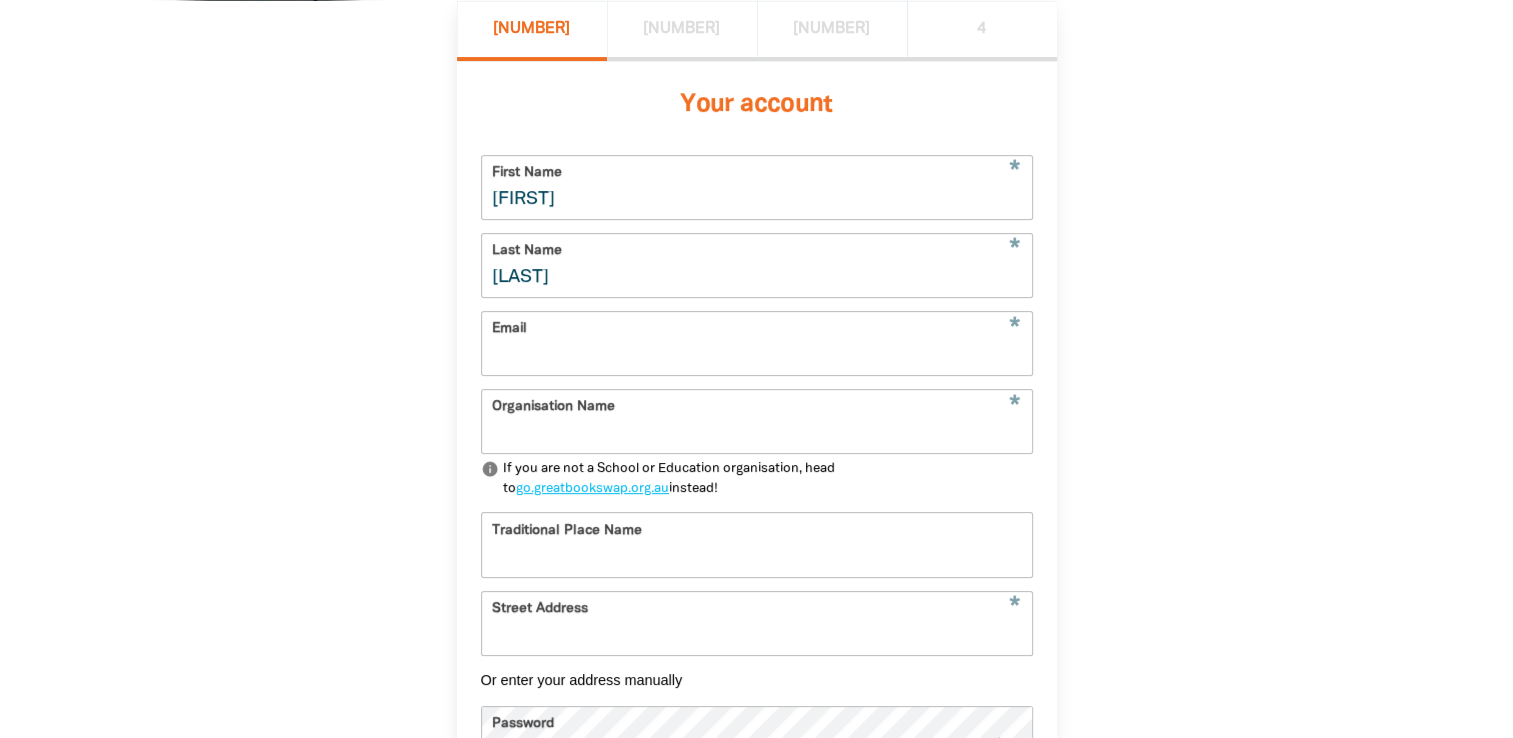 type on "[EMAIL]" 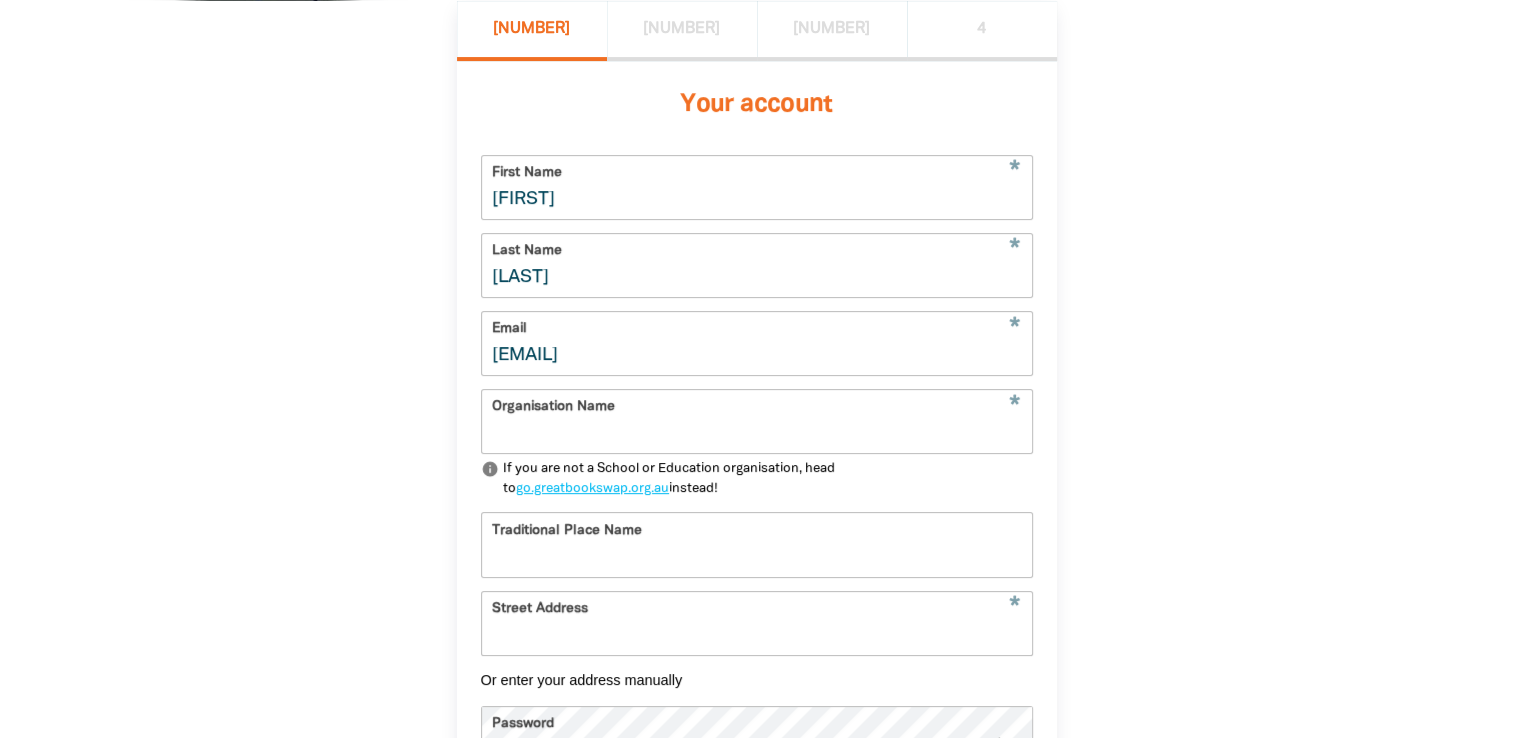 click on "Organisation Name" at bounding box center (757, 421) 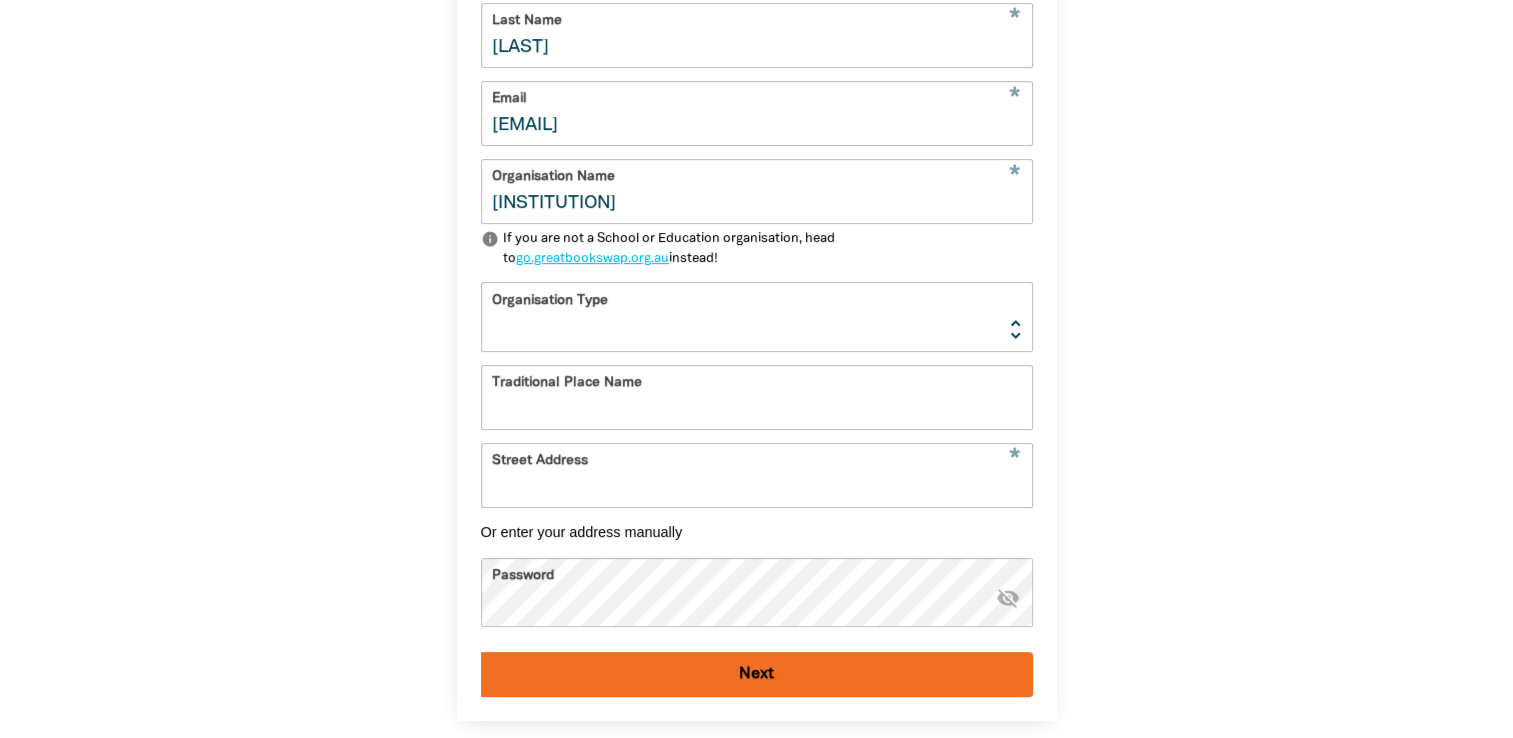 scroll, scrollTop: 717, scrollLeft: 0, axis: vertical 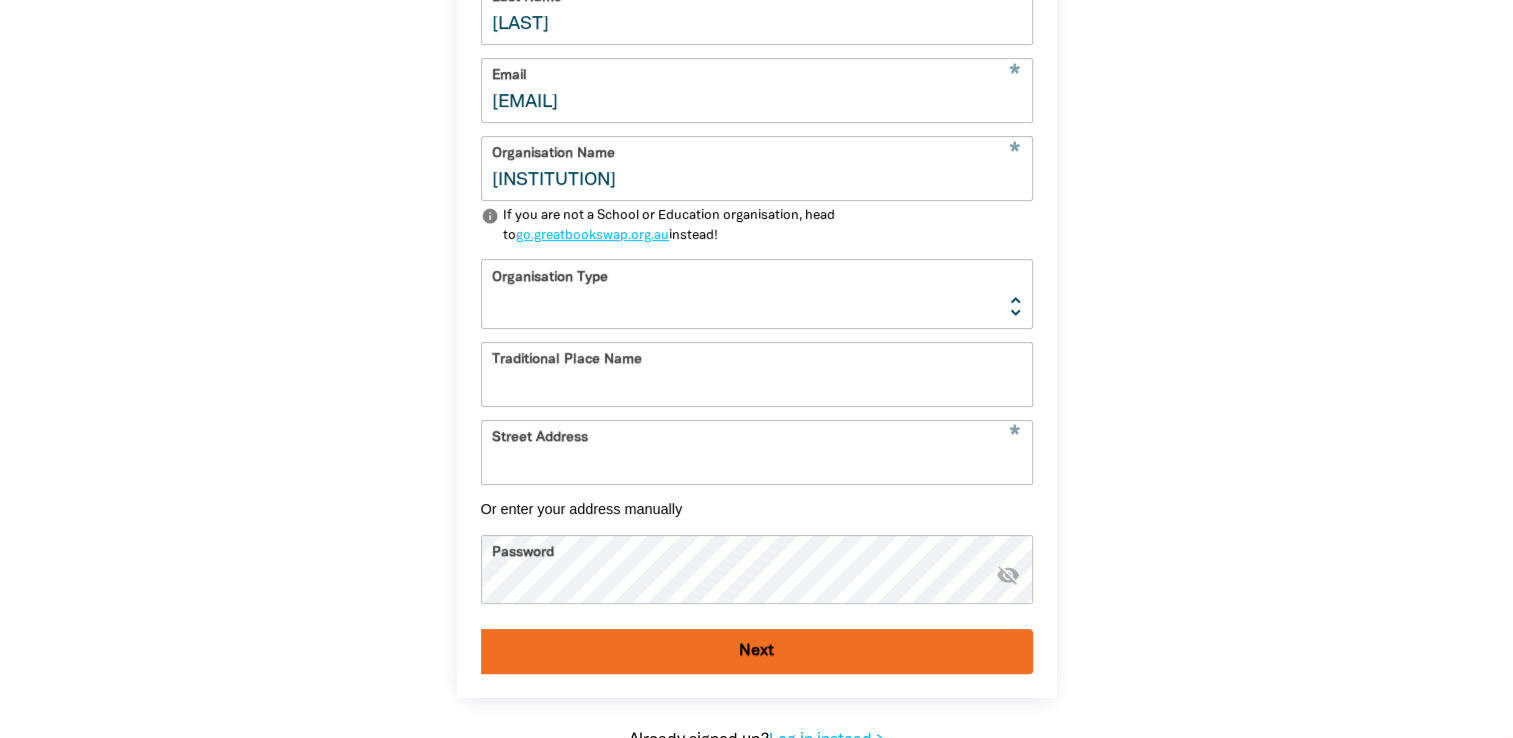 type on "[INSTITUTION]" 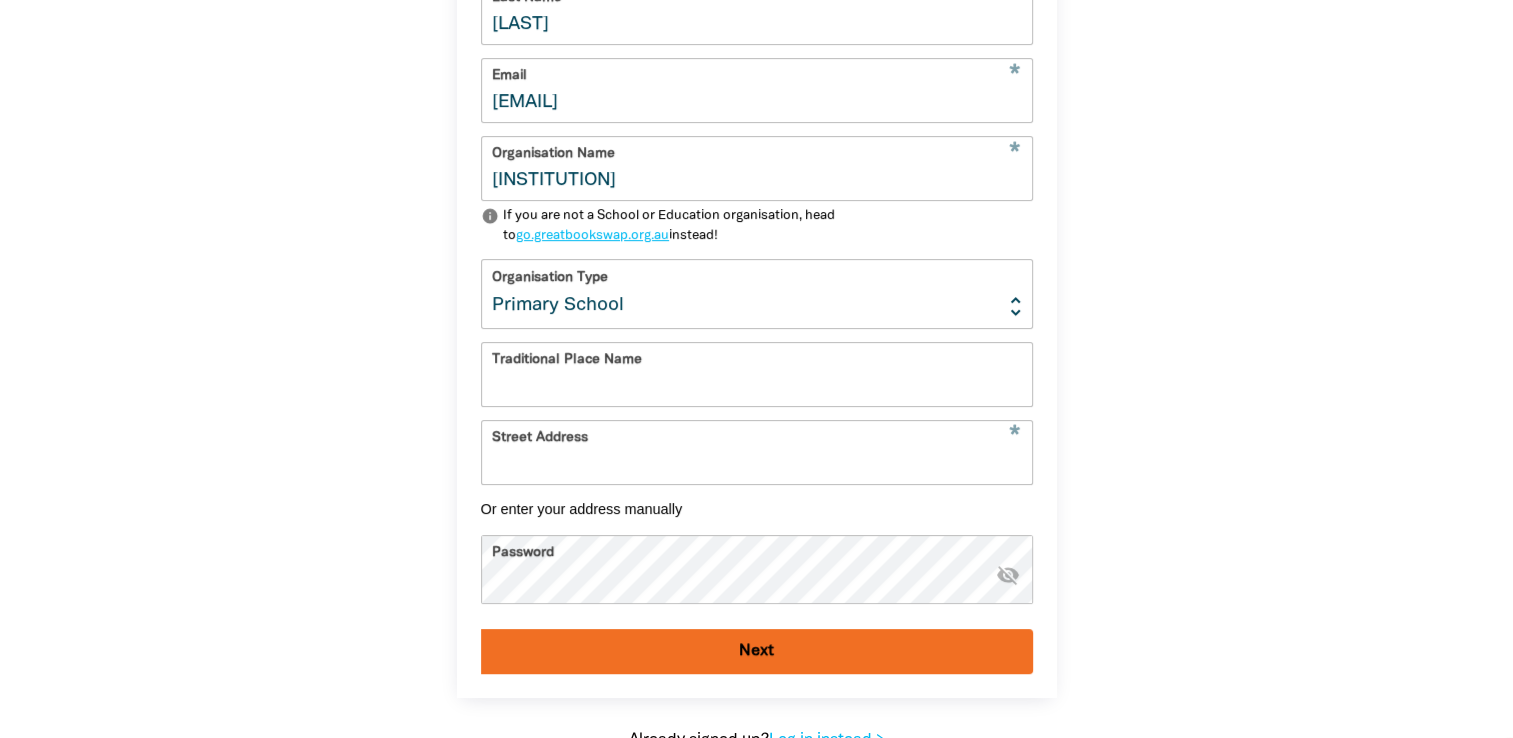 click on "Early Learning Primary School High School K-12 University or TAFE Community Library" at bounding box center [757, 293] 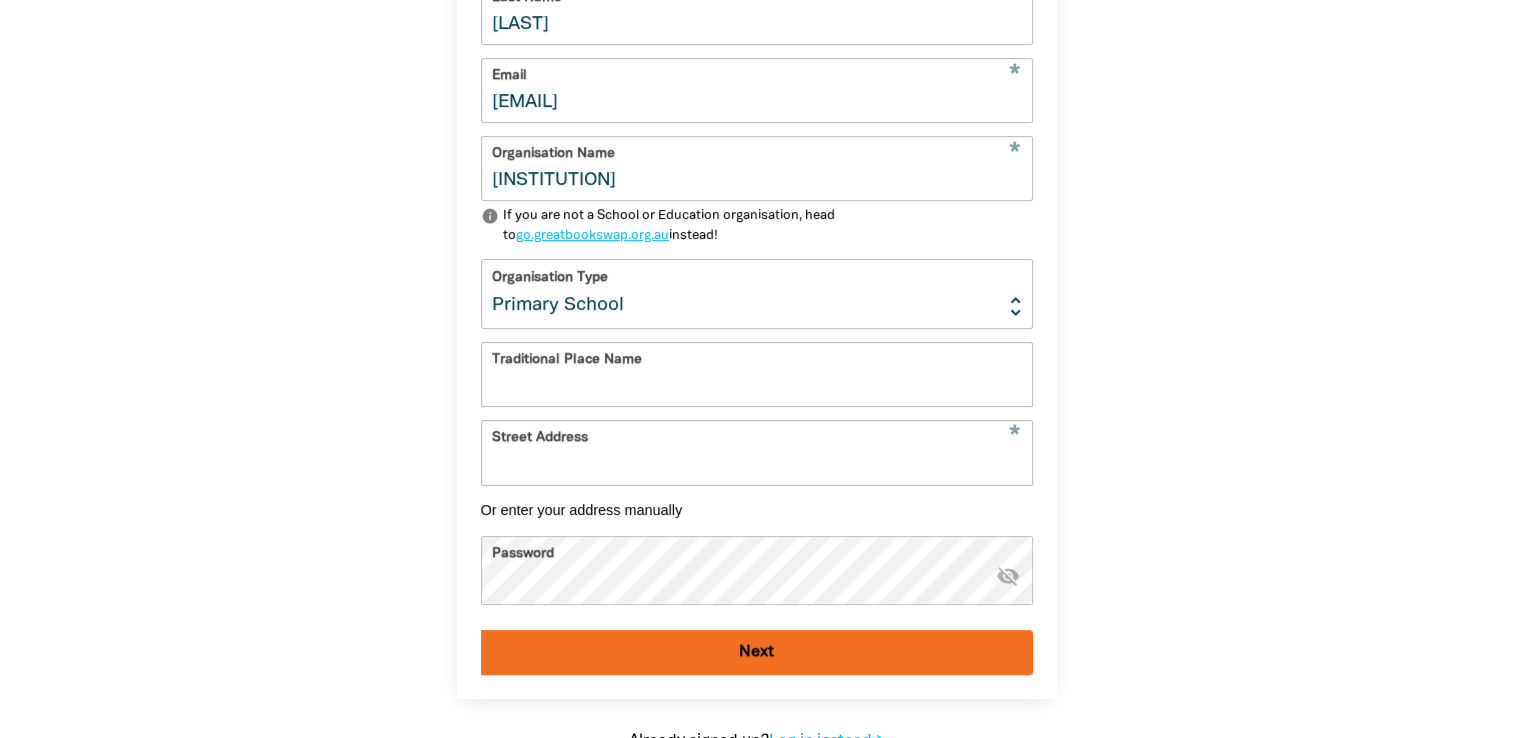 click on "Street Address" at bounding box center [757, 452] 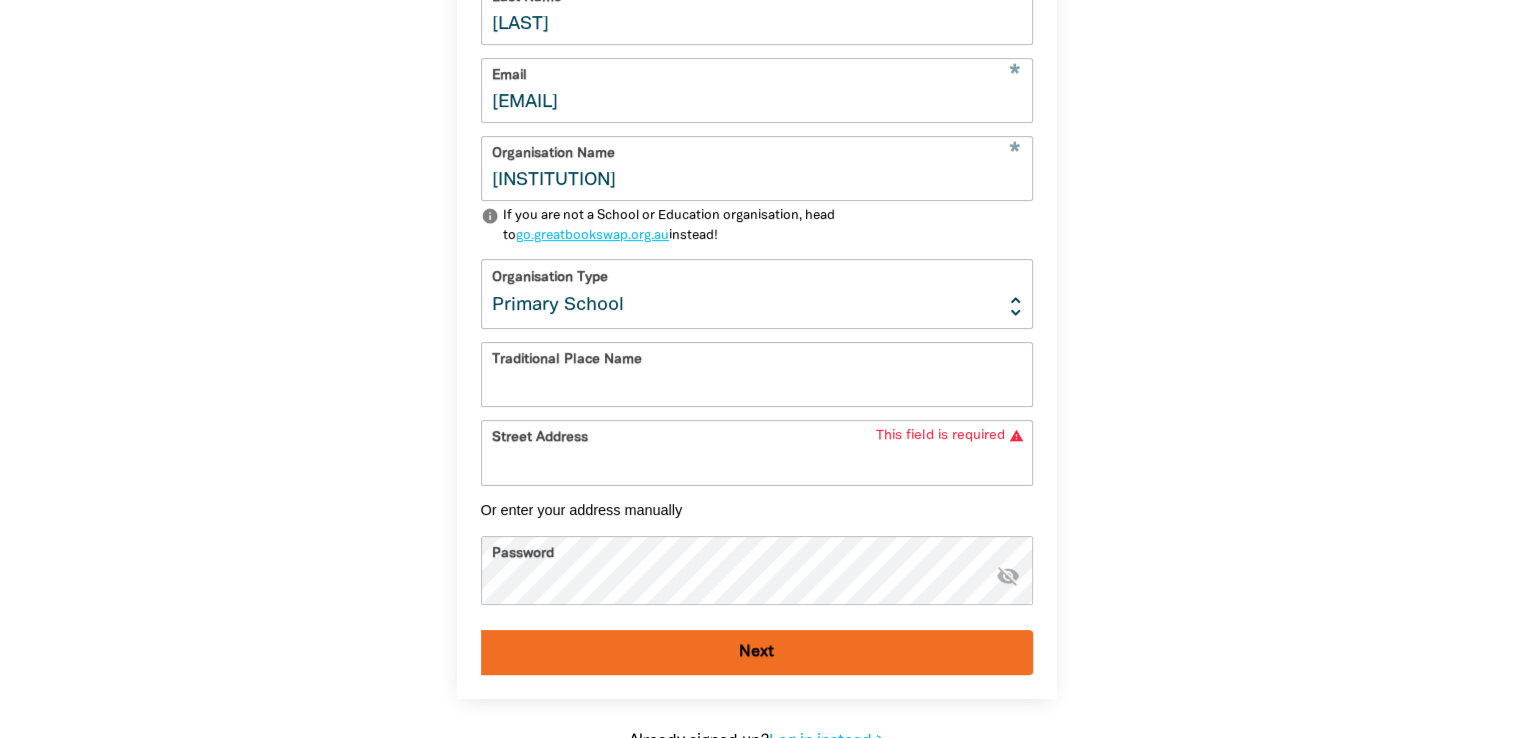 paste on "[STREET], [CITY] [STATE] [ZIP]" 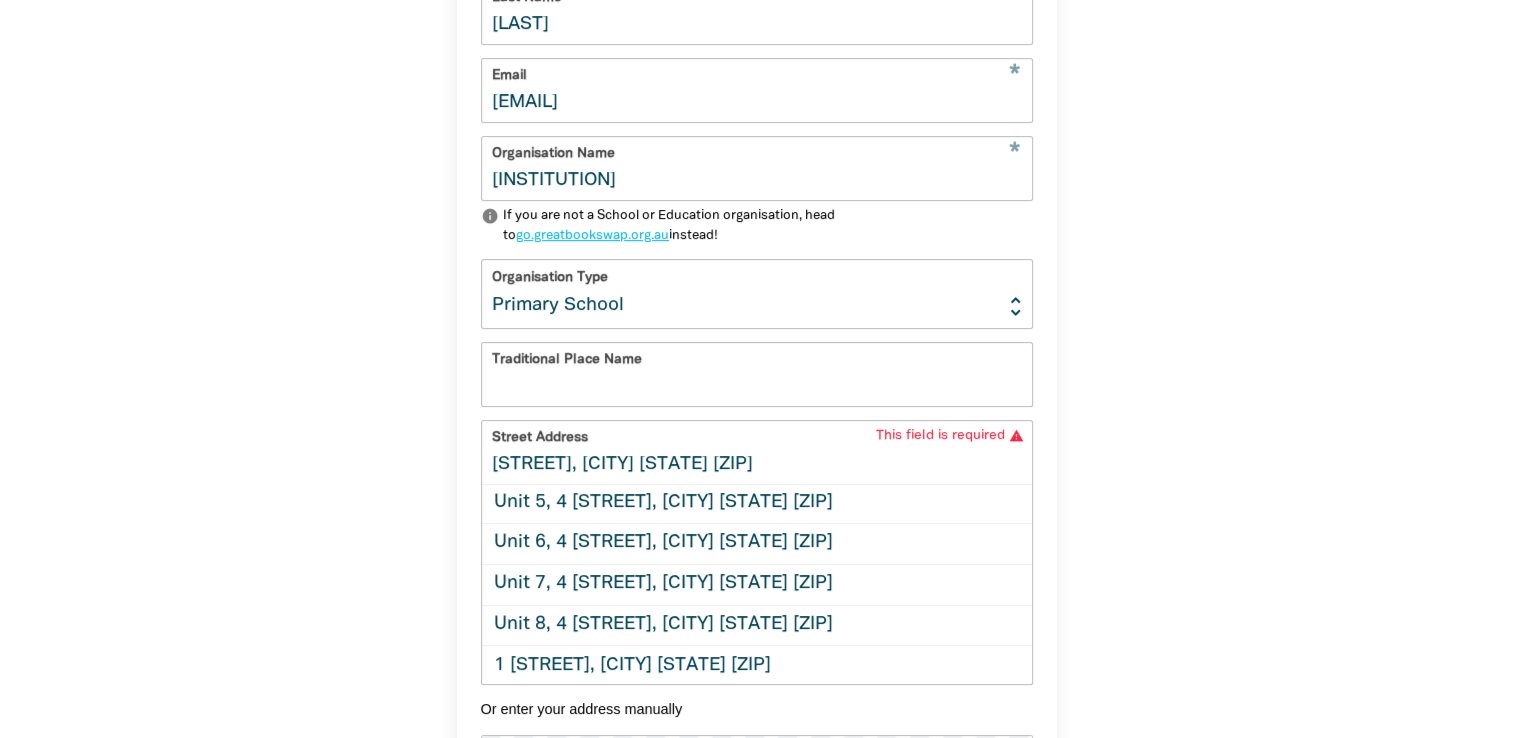 scroll, scrollTop: 0, scrollLeft: 0, axis: both 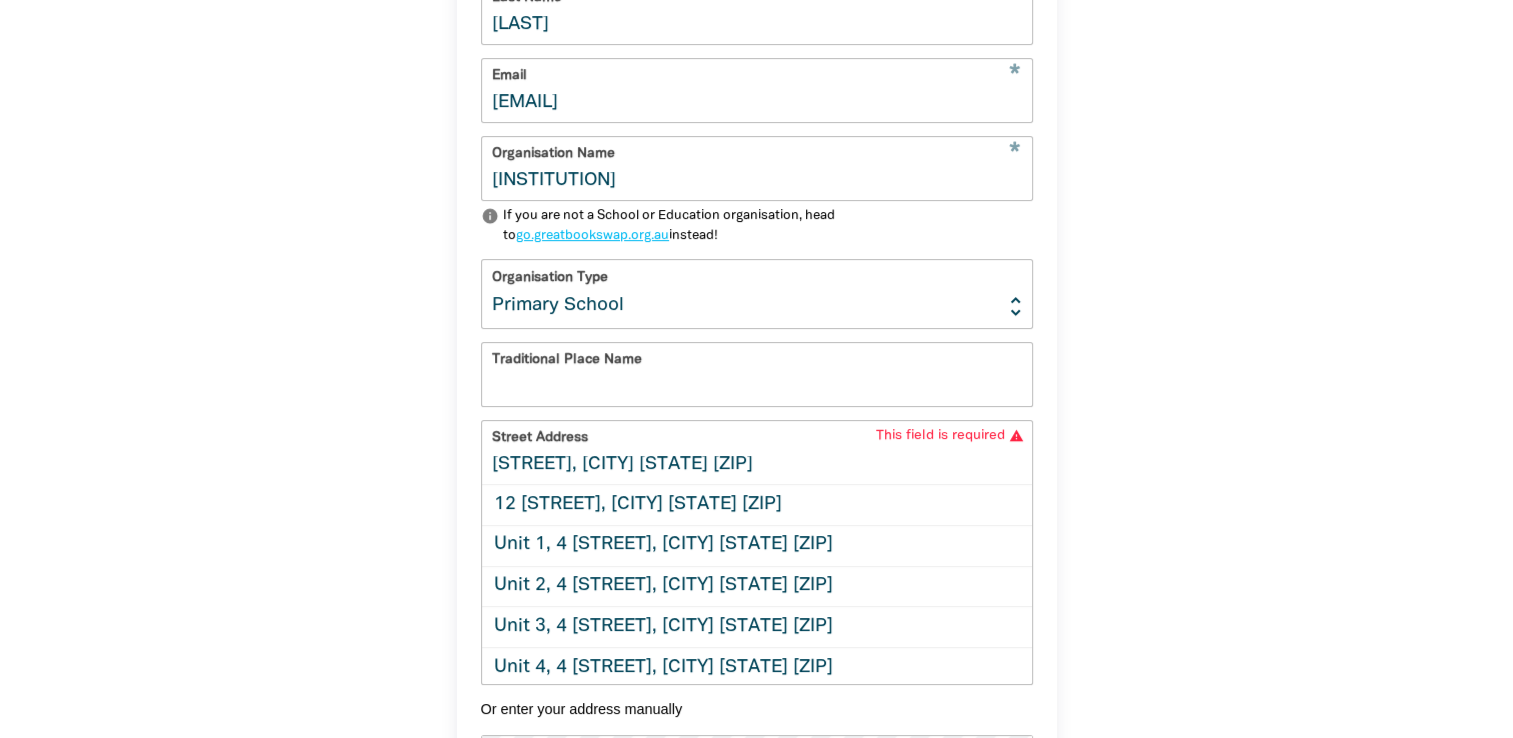 click on "[STREET], [CITY] [STATE] [ZIP]" at bounding box center [757, 452] 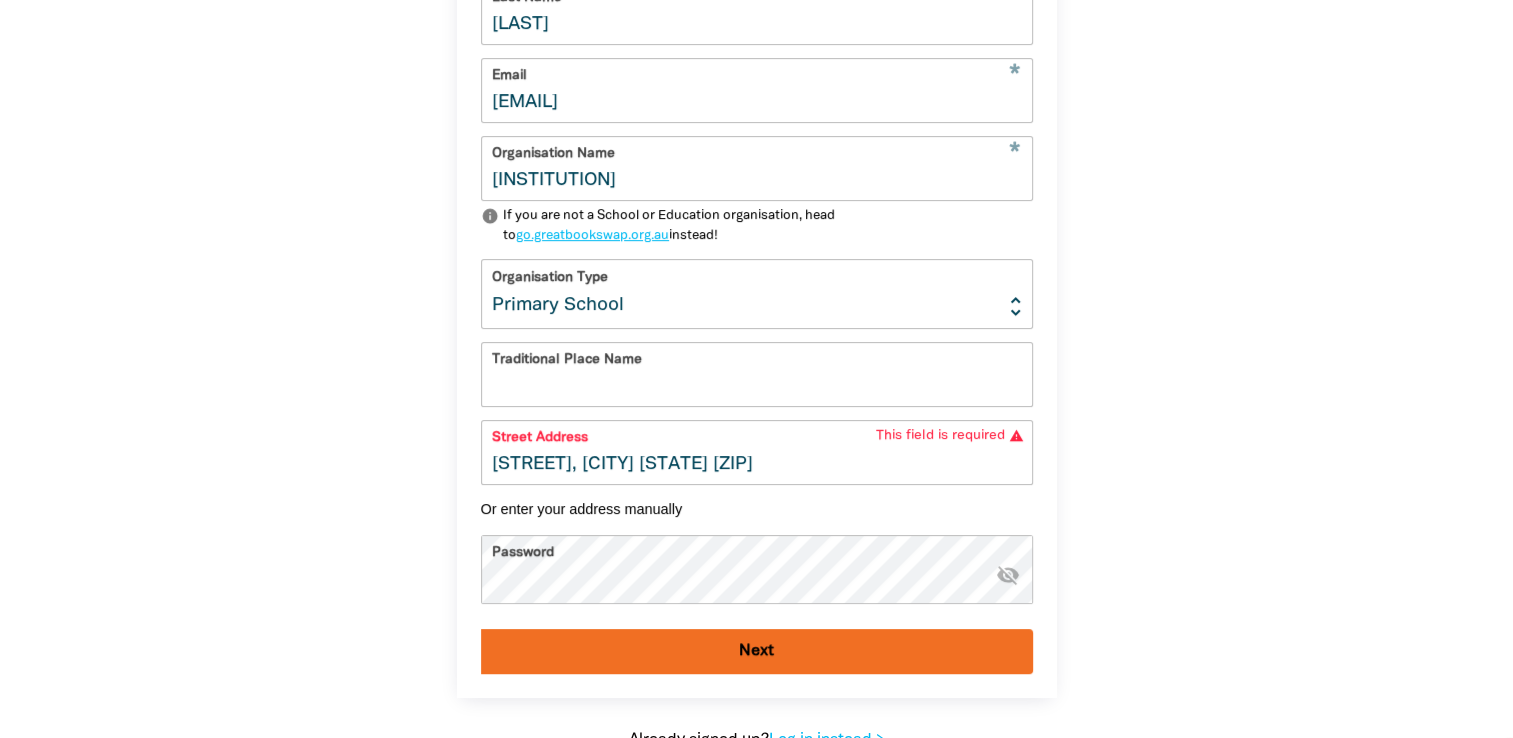 click on "1 2 3 4 Your account * First Name [FIRST] * Last Name [LAST] * Email [EMAIL] * Organisation Name [INSTITUTION] info If you are not a School or Education organisation, head to go.greatbookswap.org.au instead! Organisation Type Early Learning Primary School High School K-12 University or TAFE Community Library Traditional Place Name * Street Address [STREET], [CITY] [STATE] [ZIP] This field is required warning Or enter your address manually Password * visibility_off chevron_left Back Next Already signed up? Log in instead >" at bounding box center (757, 270) 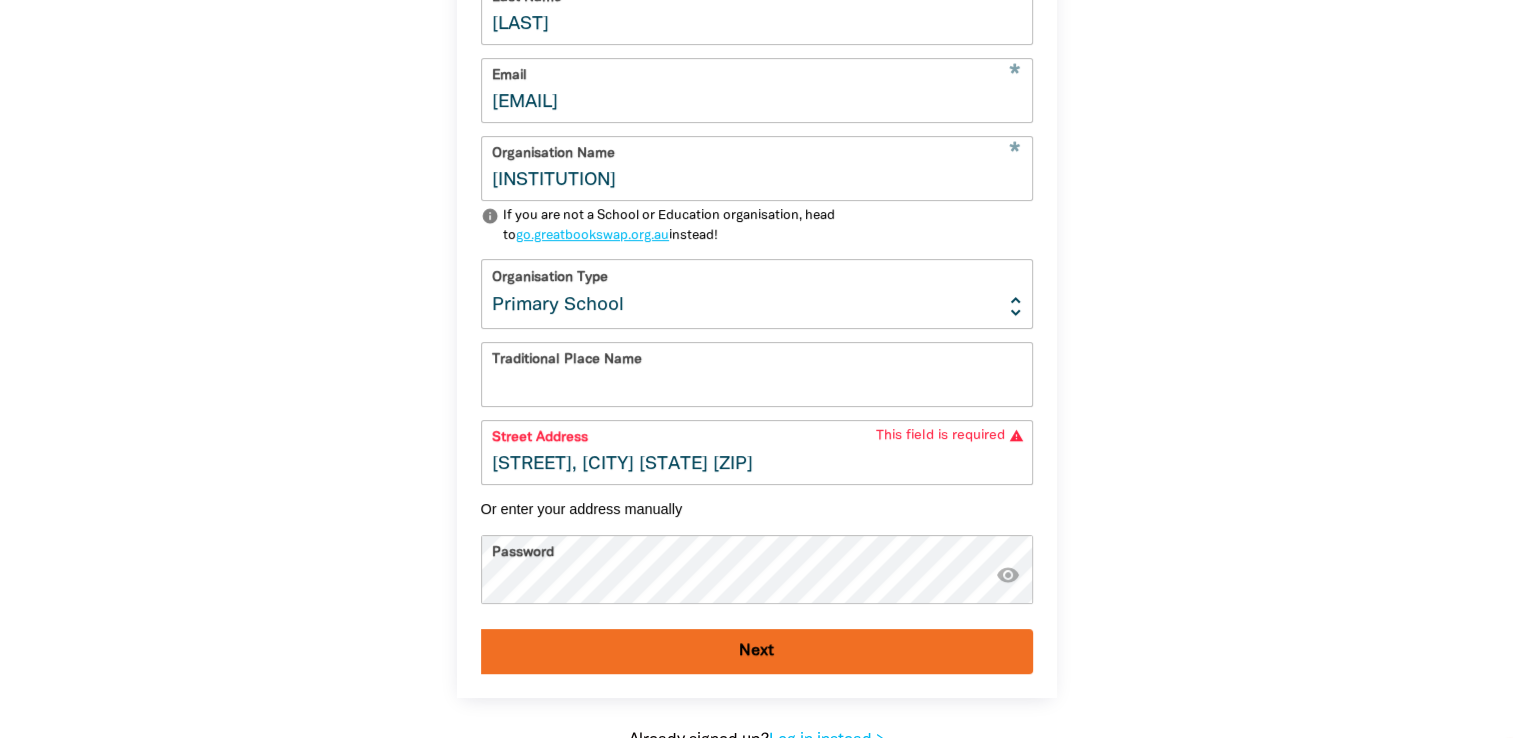 click on "Next" at bounding box center [757, 651] 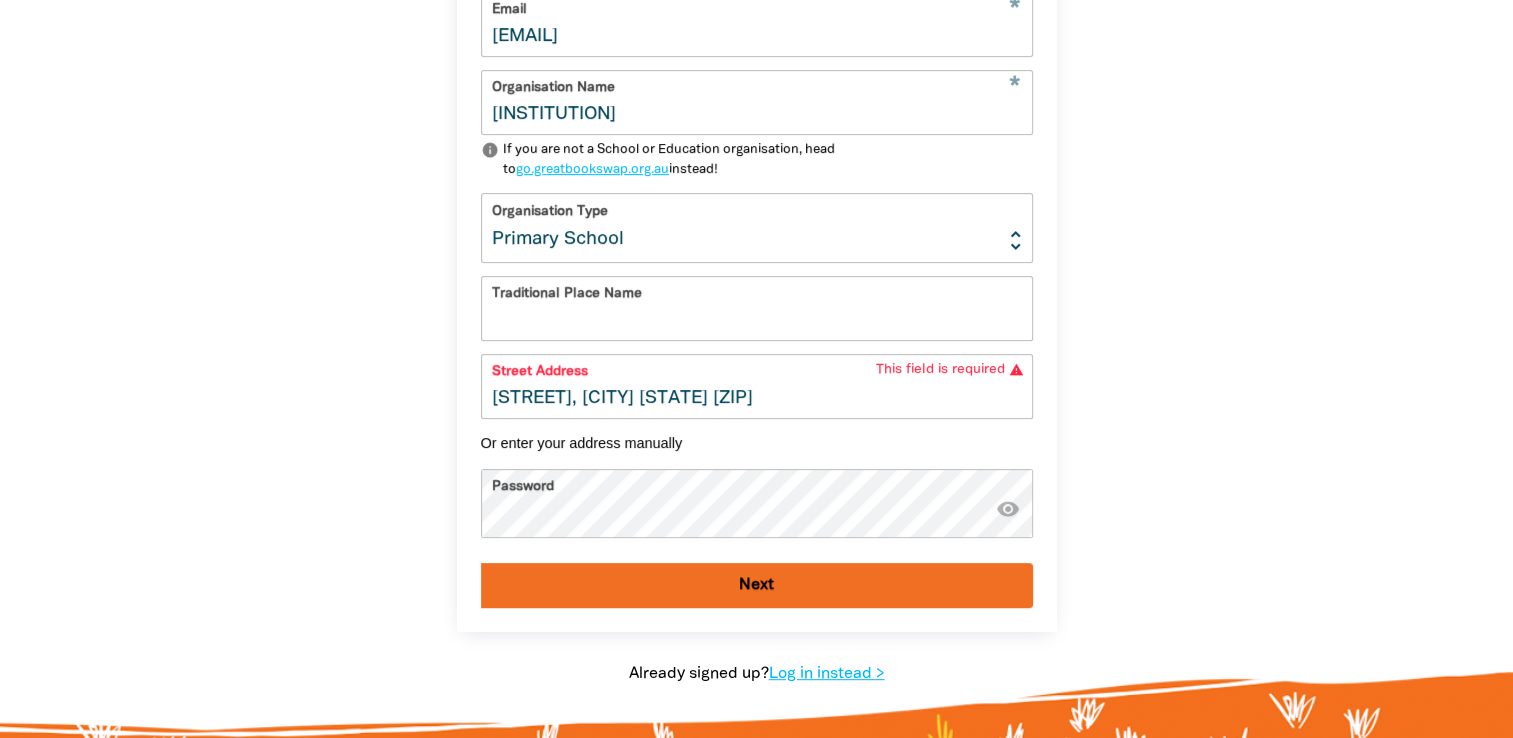 scroll, scrollTop: 800, scrollLeft: 0, axis: vertical 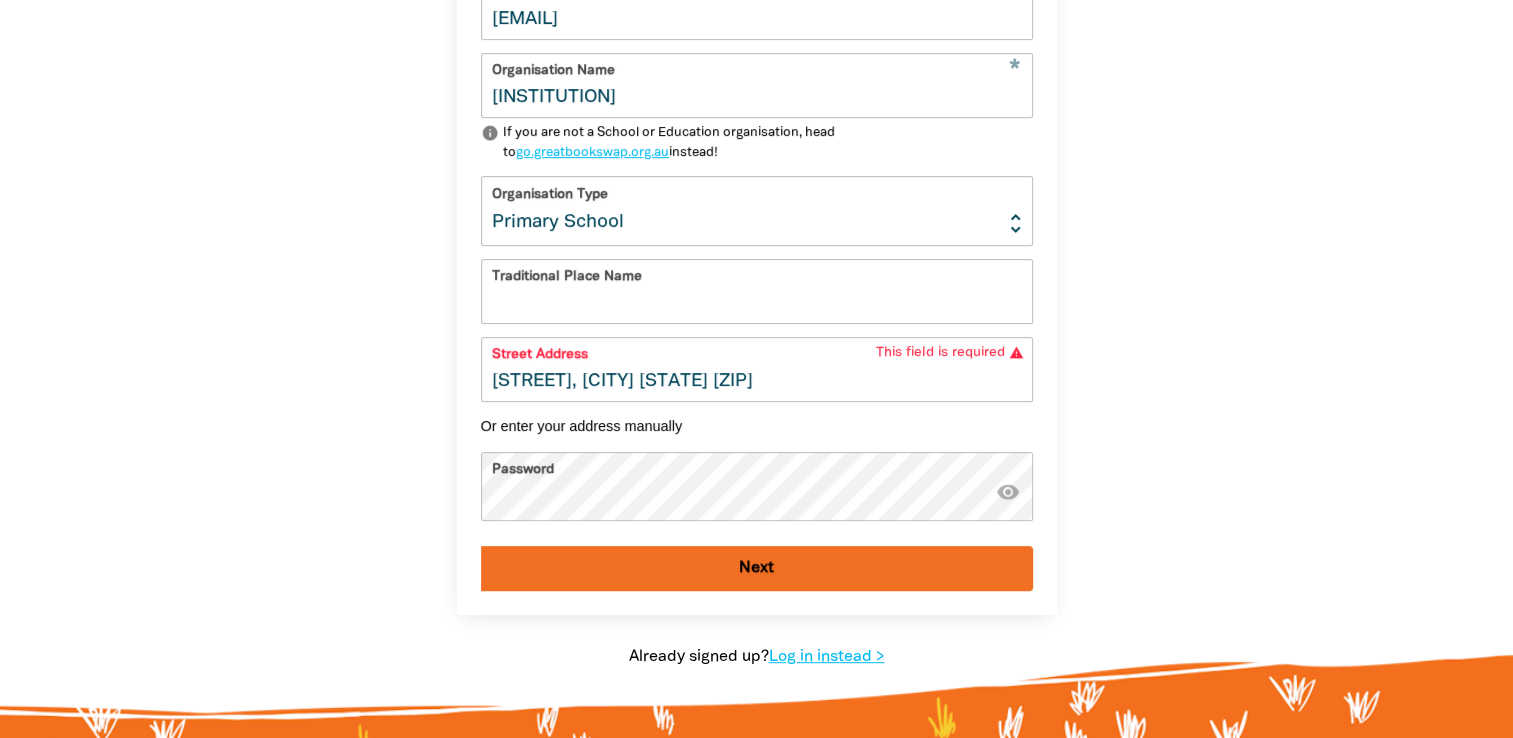 click on "Next" at bounding box center [757, 568] 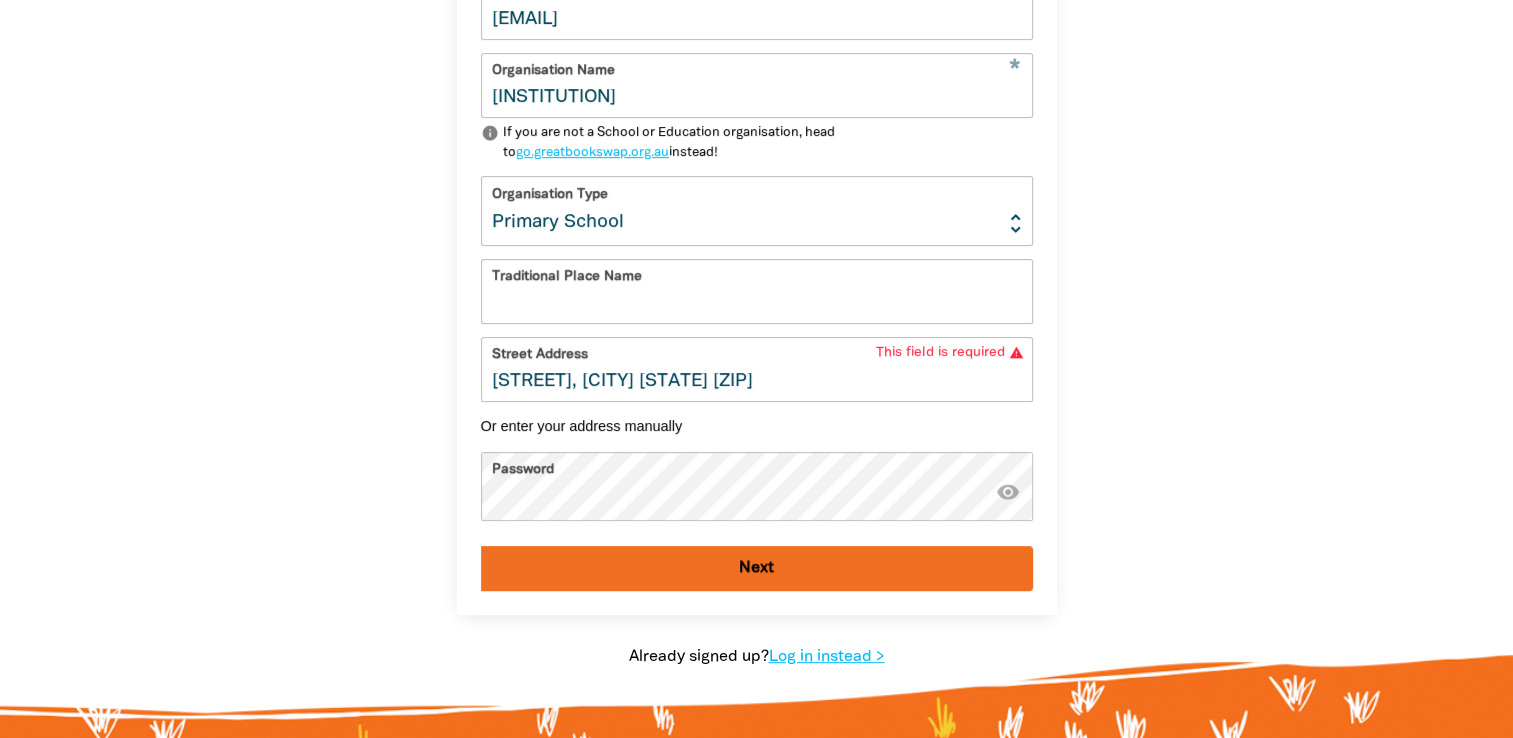 click on "[STREET], [CITY] [STATE] [ZIP]" at bounding box center [757, 369] 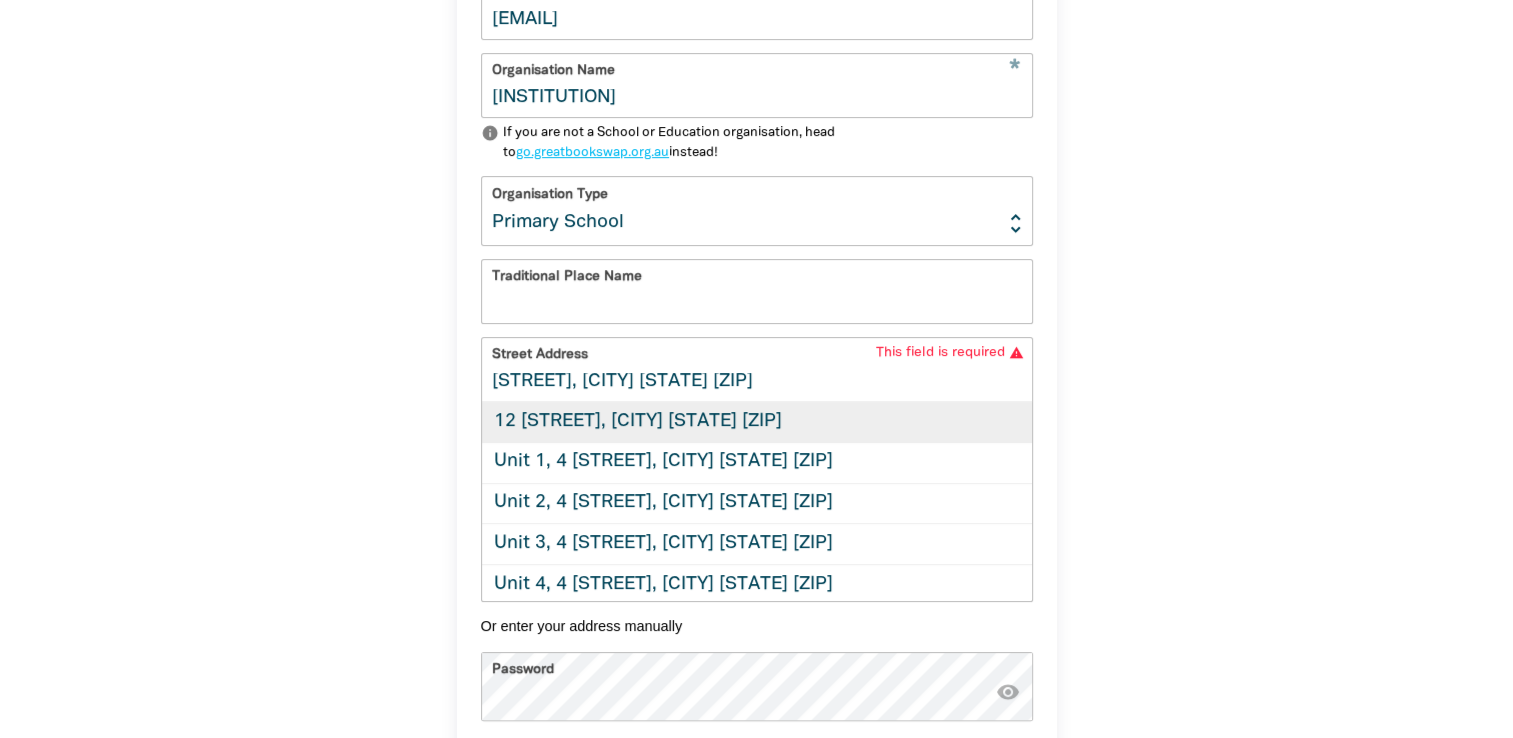 click on "12 [STREET], [CITY] [STATE] [ZIP]" at bounding box center [757, 422] 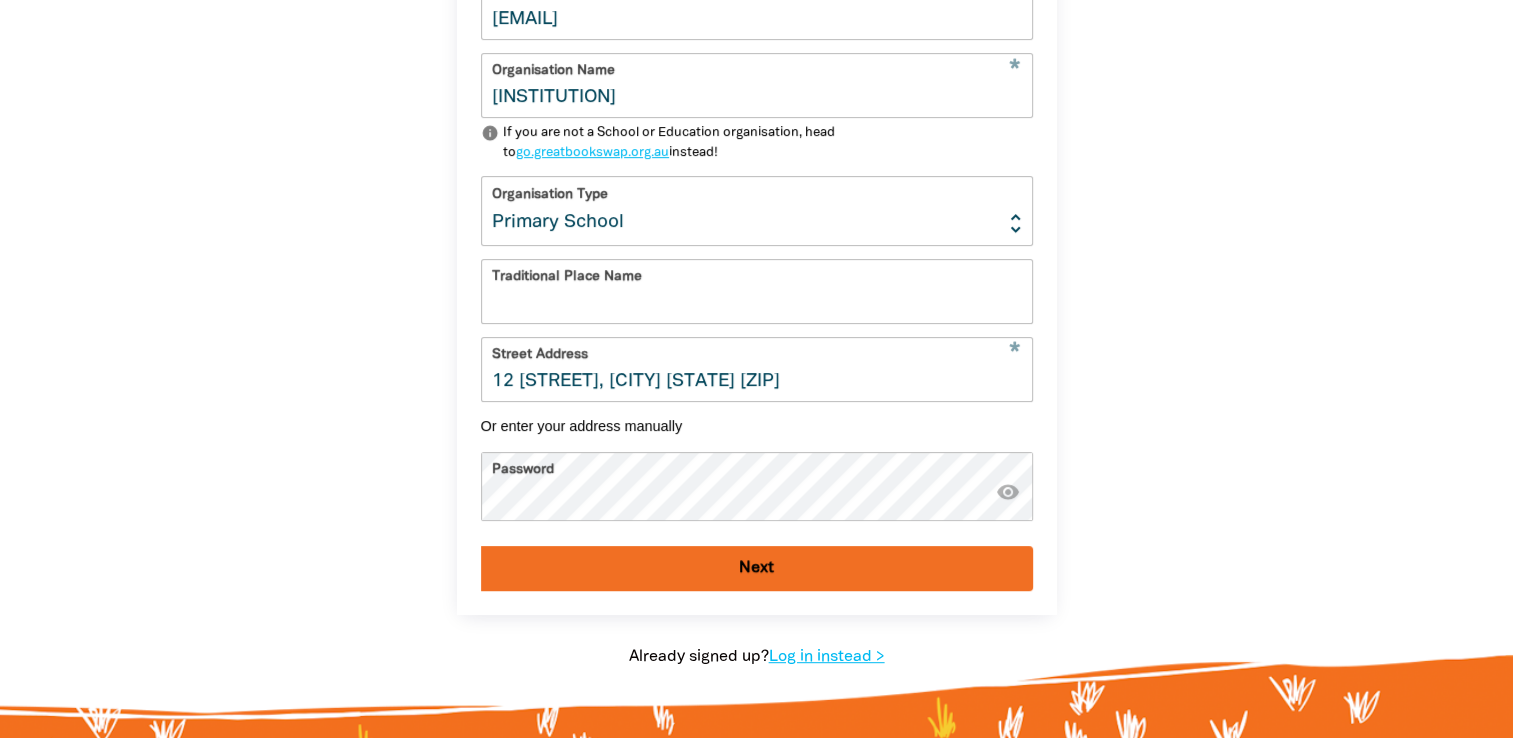 click on "Next" at bounding box center [757, 568] 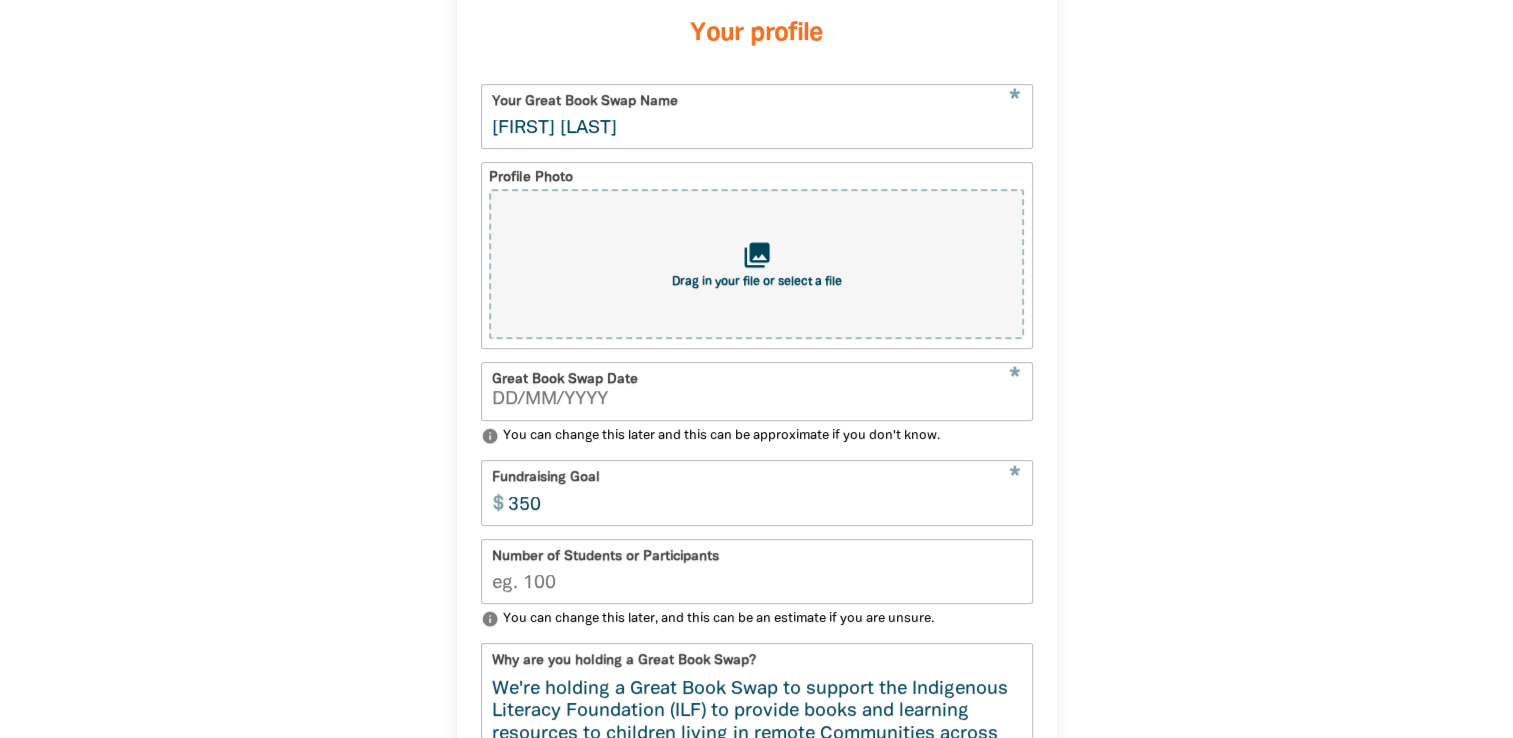 scroll, scrollTop: 464, scrollLeft: 0, axis: vertical 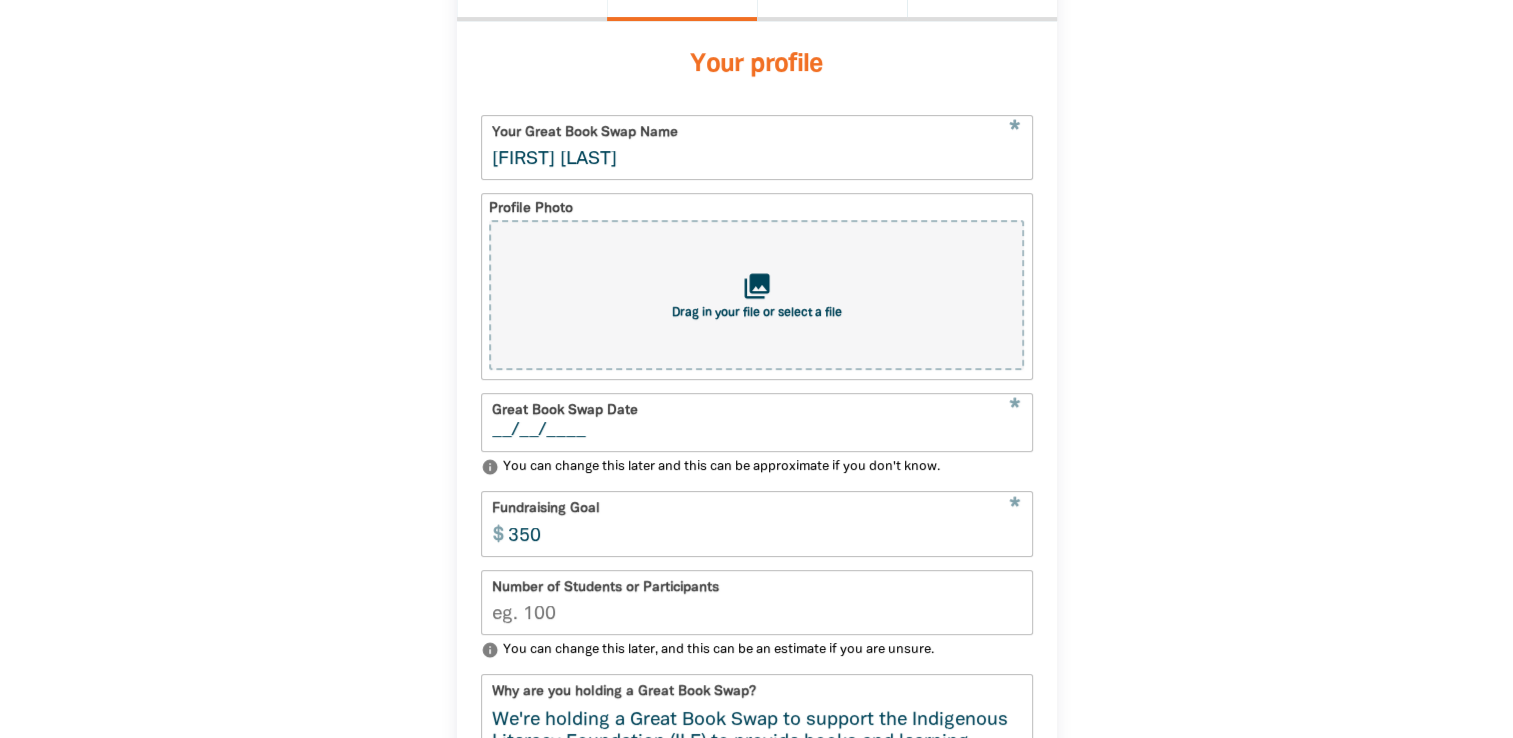 click on "__/__/____" at bounding box center (757, 431) 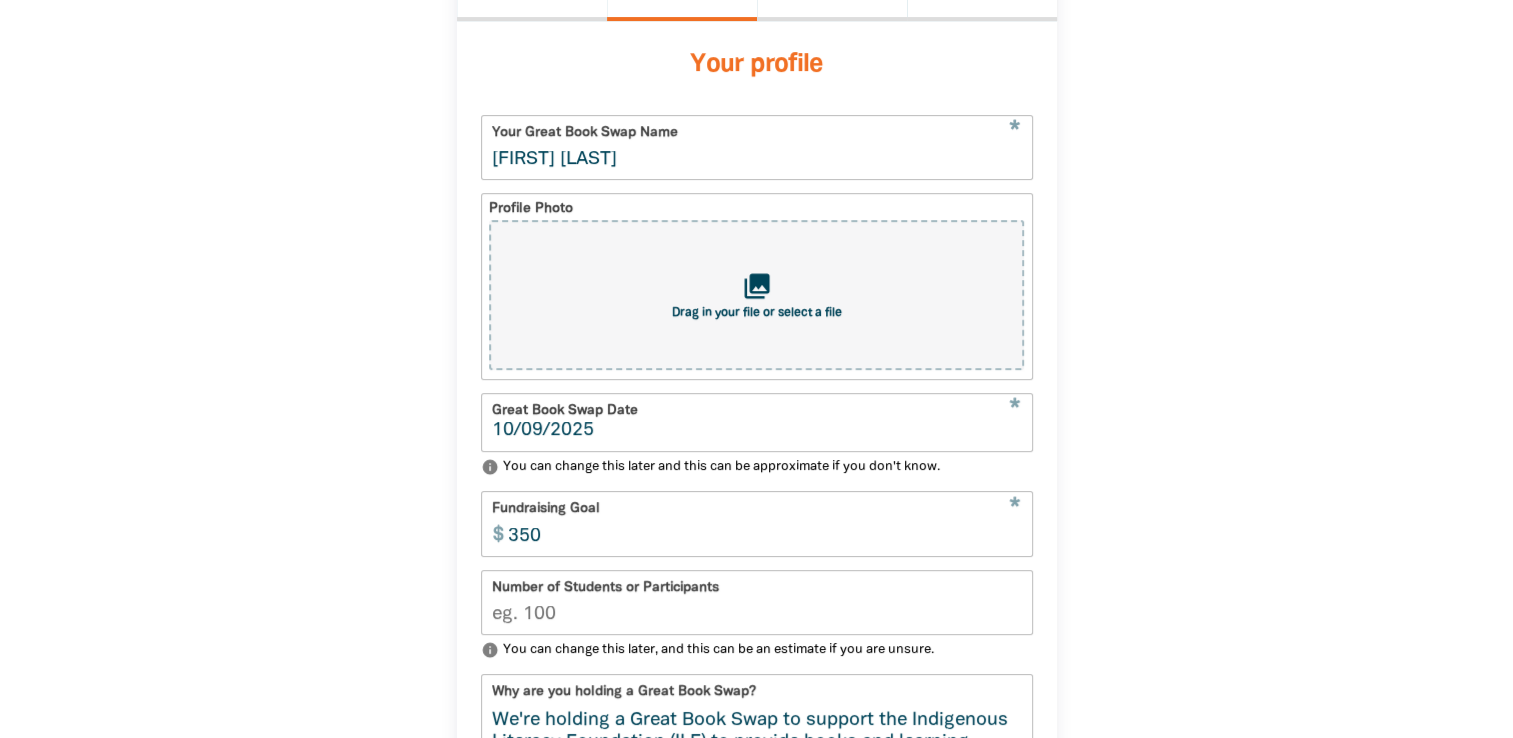 type on "10/09/2025" 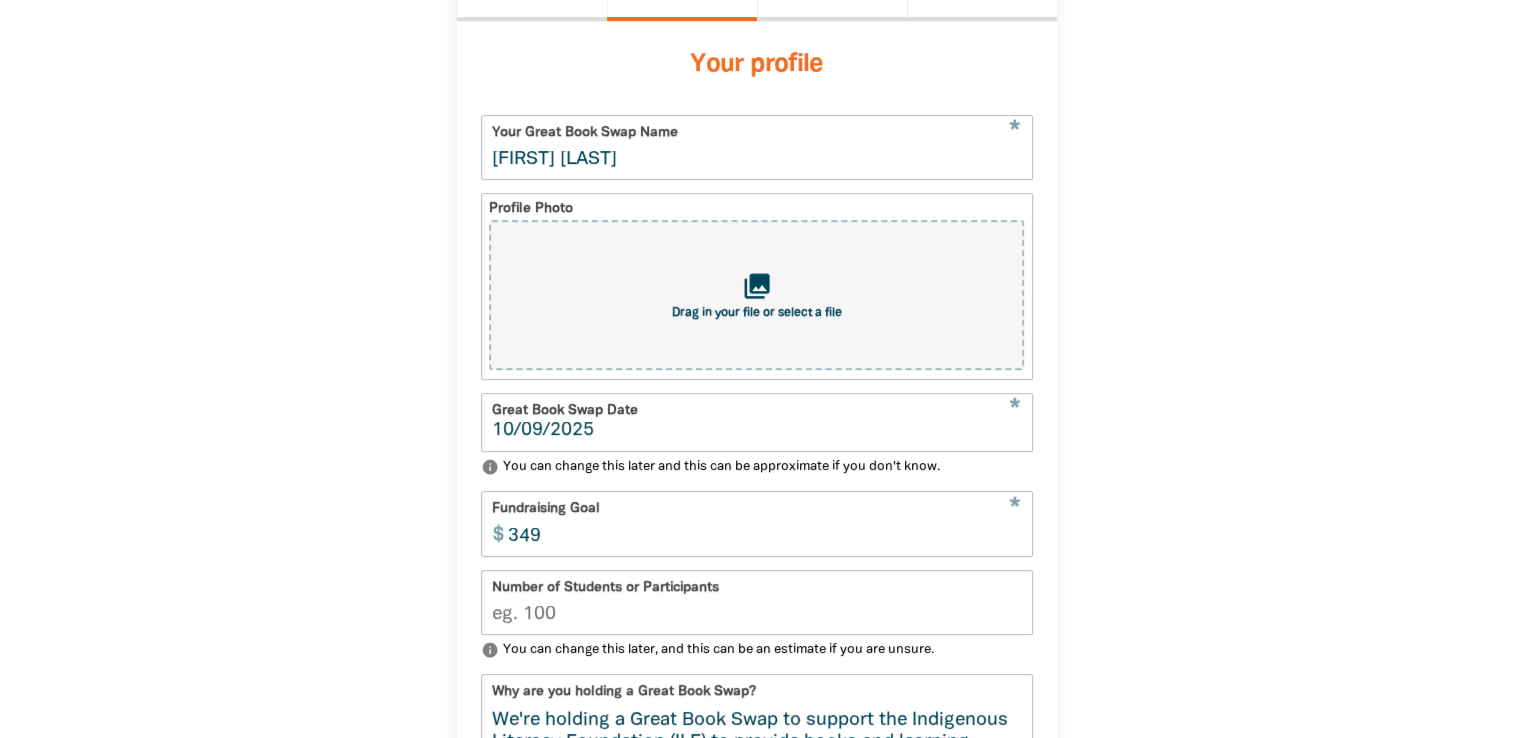 click on "349" at bounding box center [765, 523] 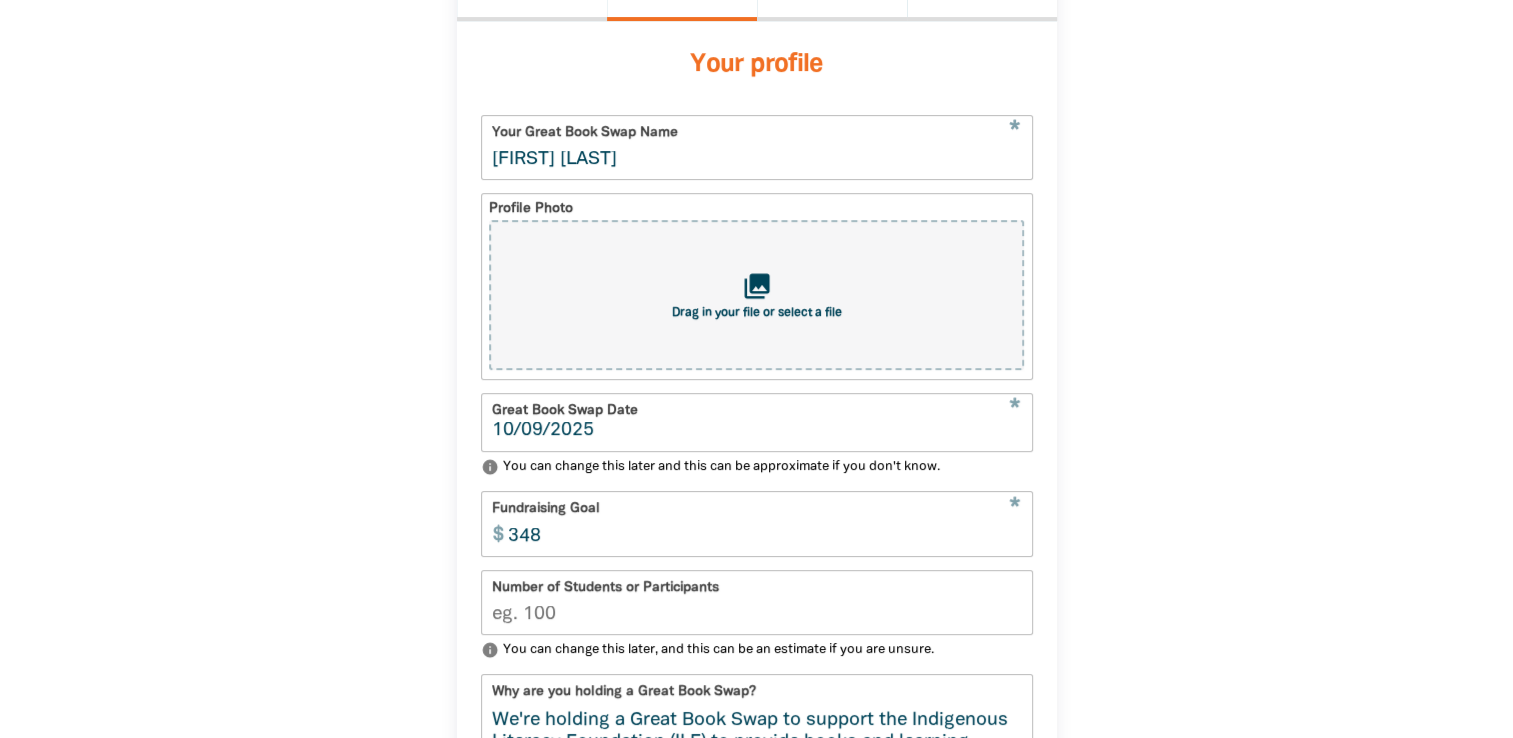 click on "348" at bounding box center (765, 523) 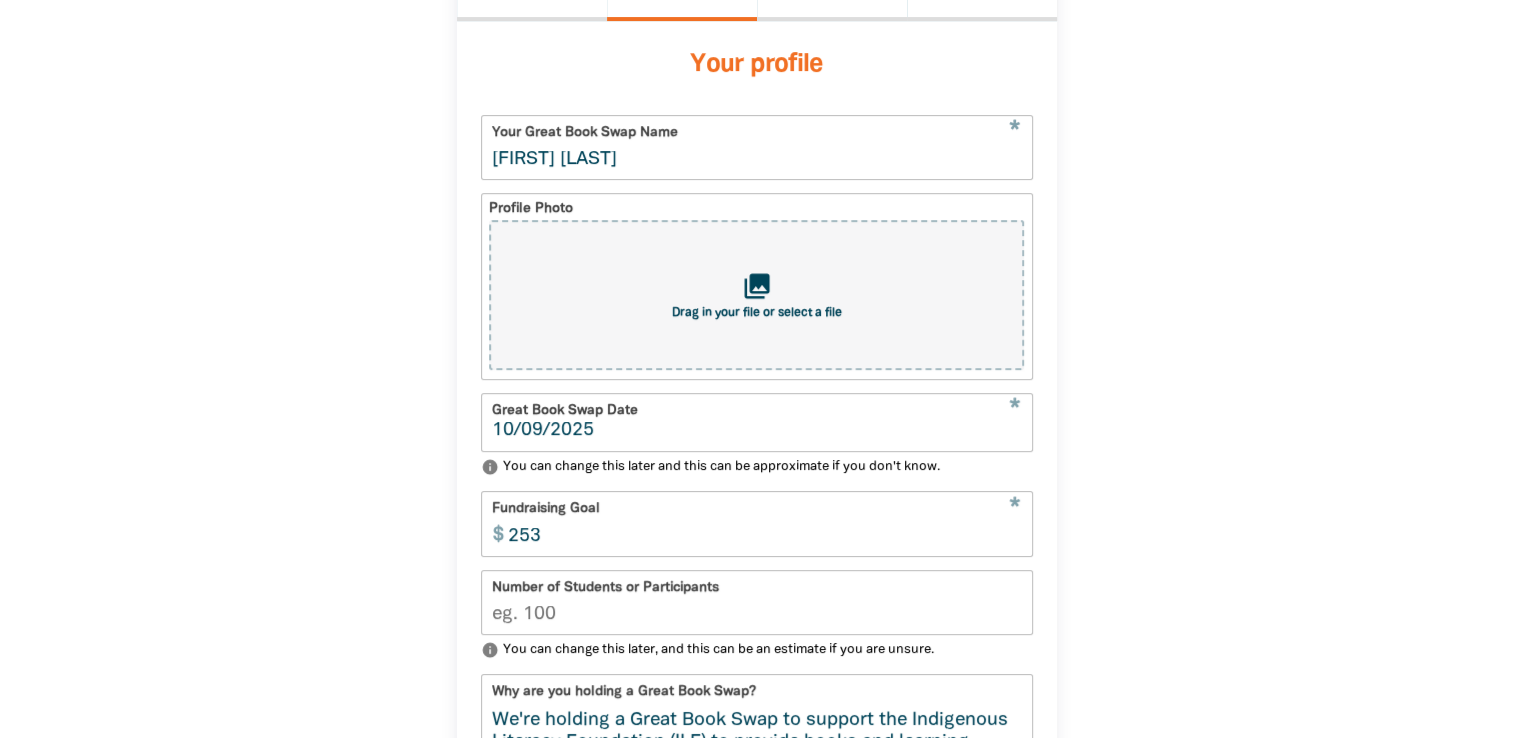 click on "253" at bounding box center [765, 523] 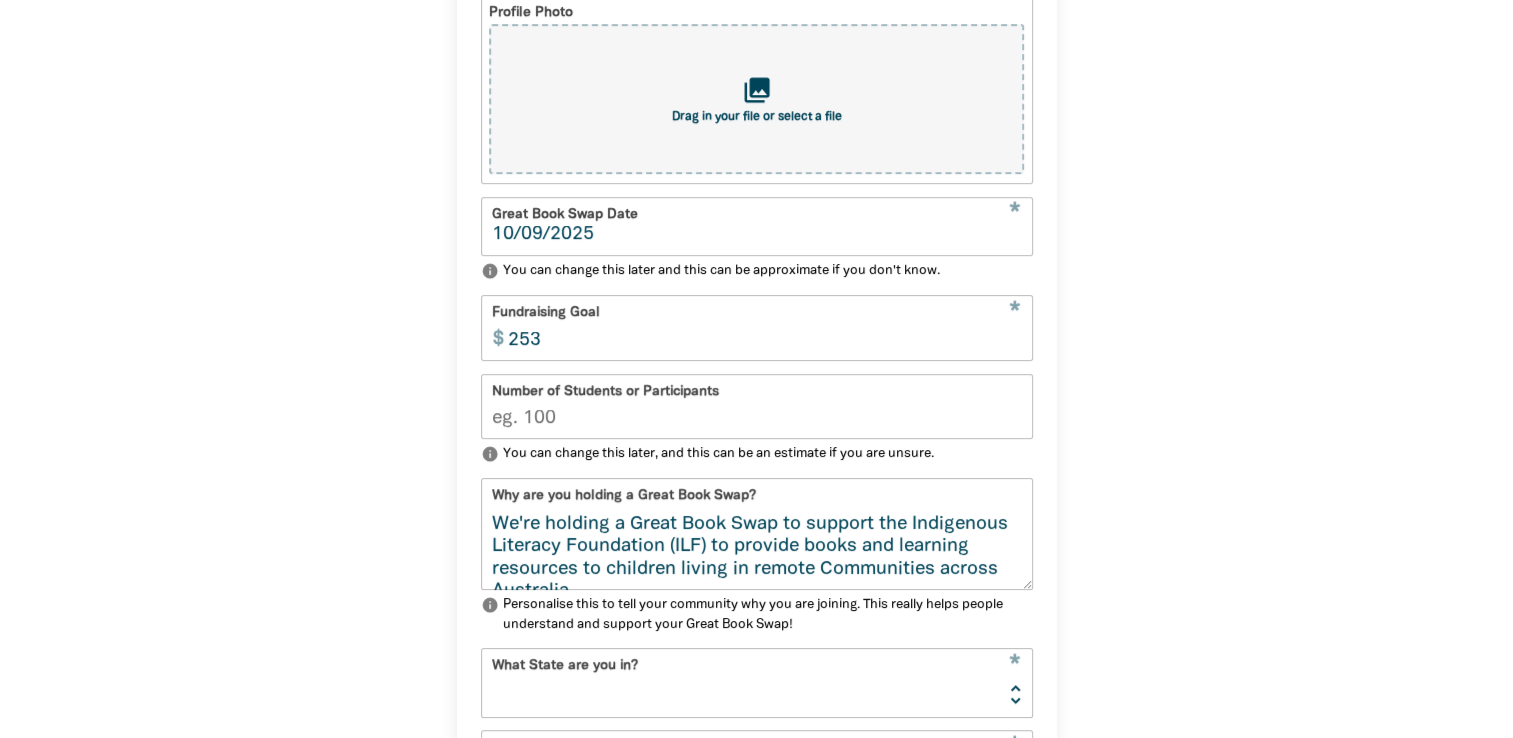 scroll, scrollTop: 706, scrollLeft: 0, axis: vertical 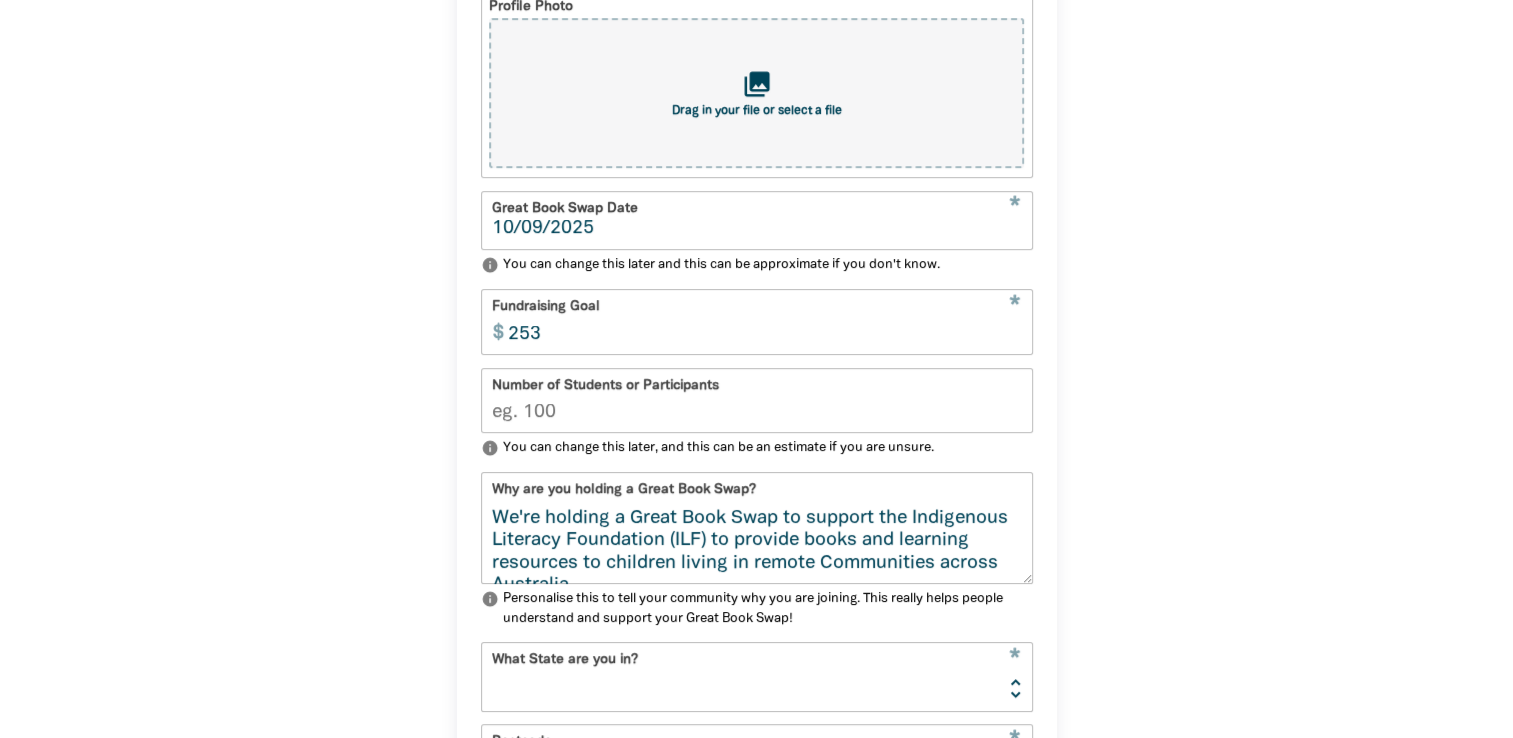 click on "Number of Students or Participants" at bounding box center (757, 400) 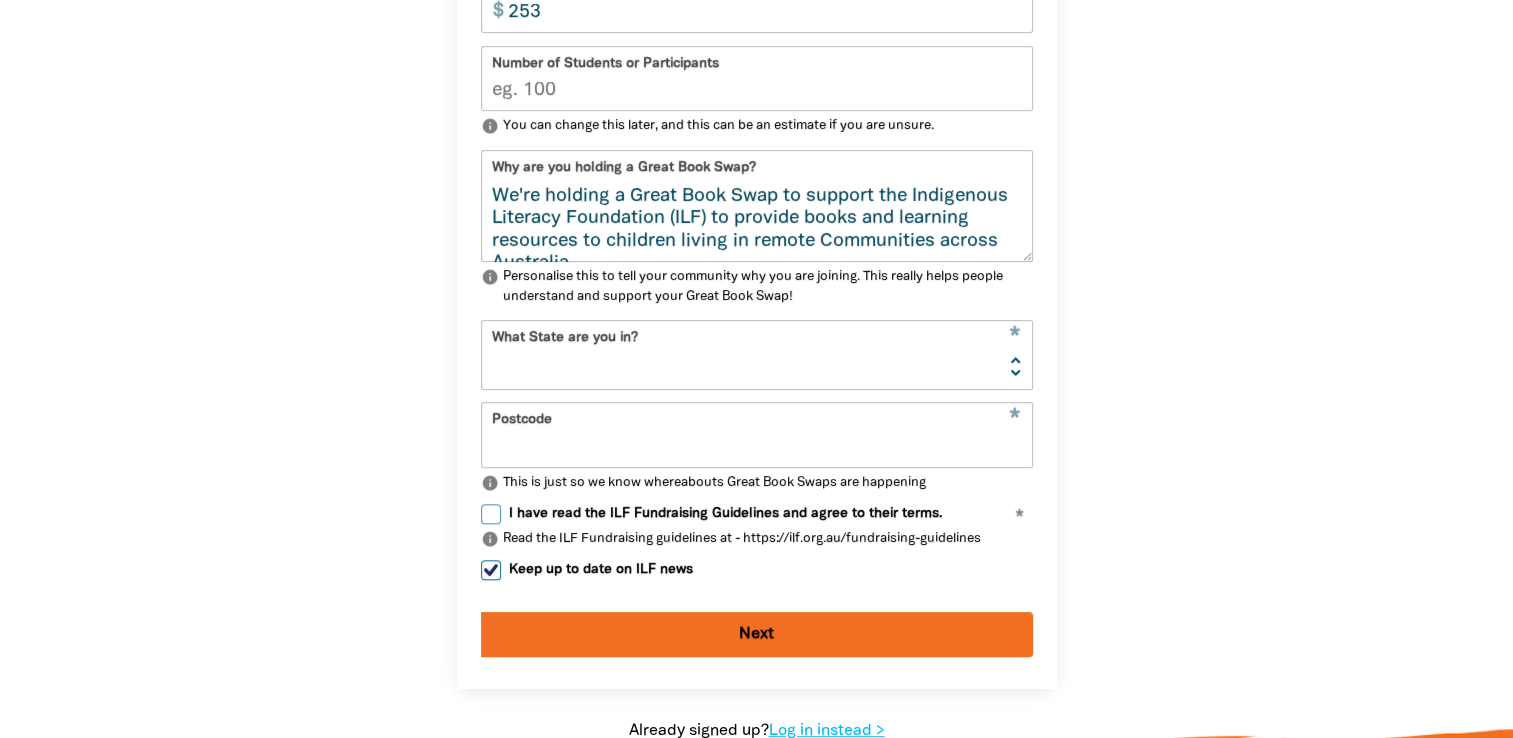 scroll, scrollTop: 1019, scrollLeft: 0, axis: vertical 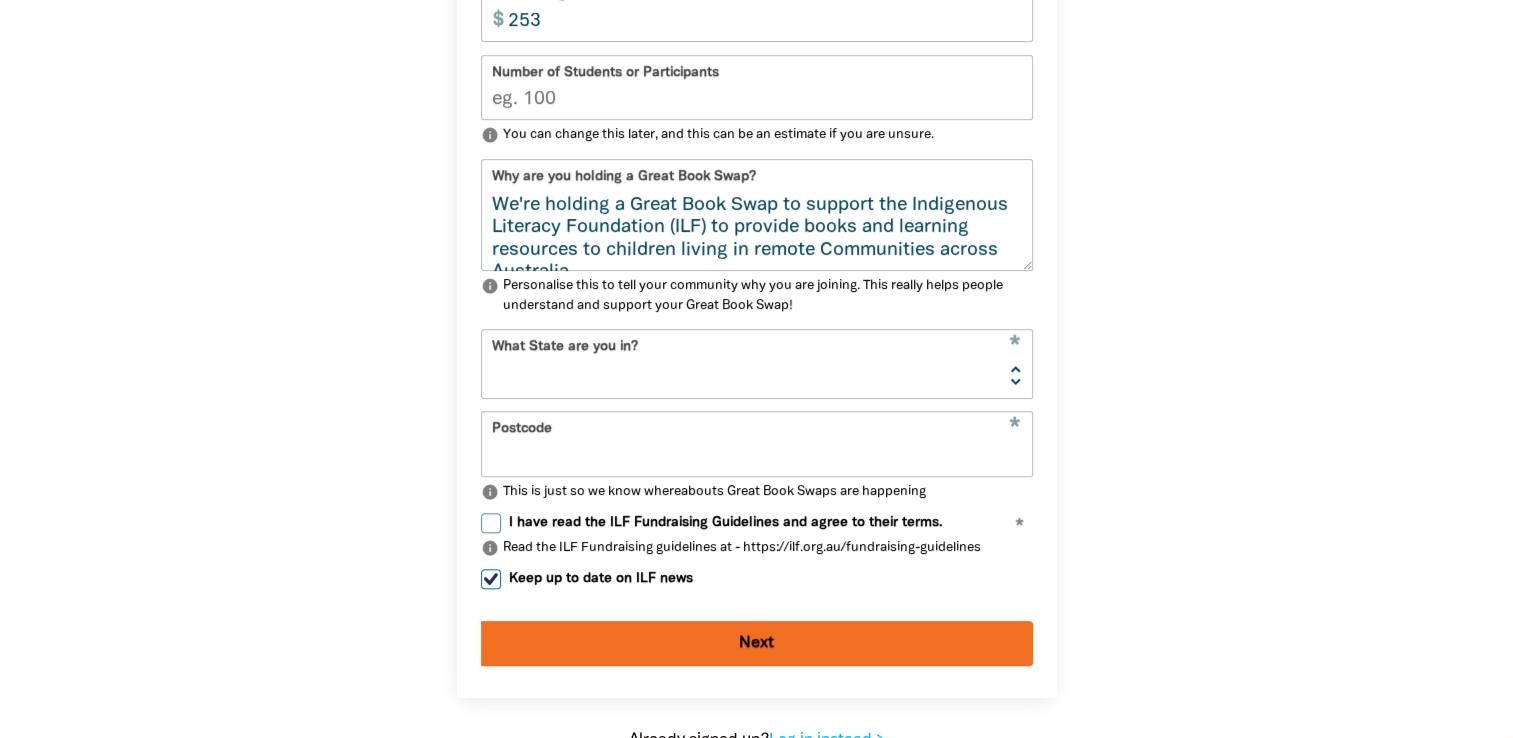 click on "[STATE] [STATE] [STATE] [STATE] [STATE] [STATE] [STATE] [STATE]" at bounding box center (757, 363) 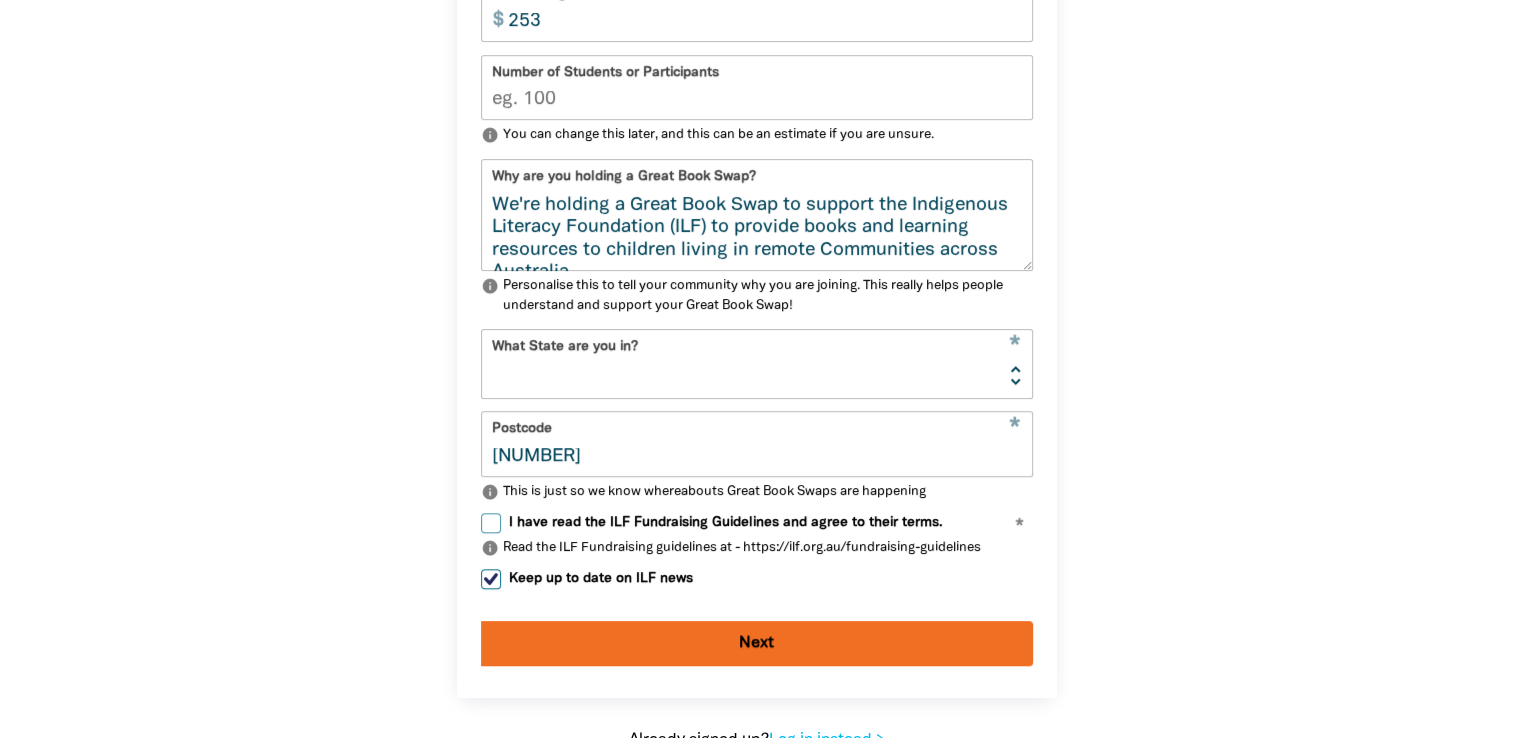 type on "[NUMBER]" 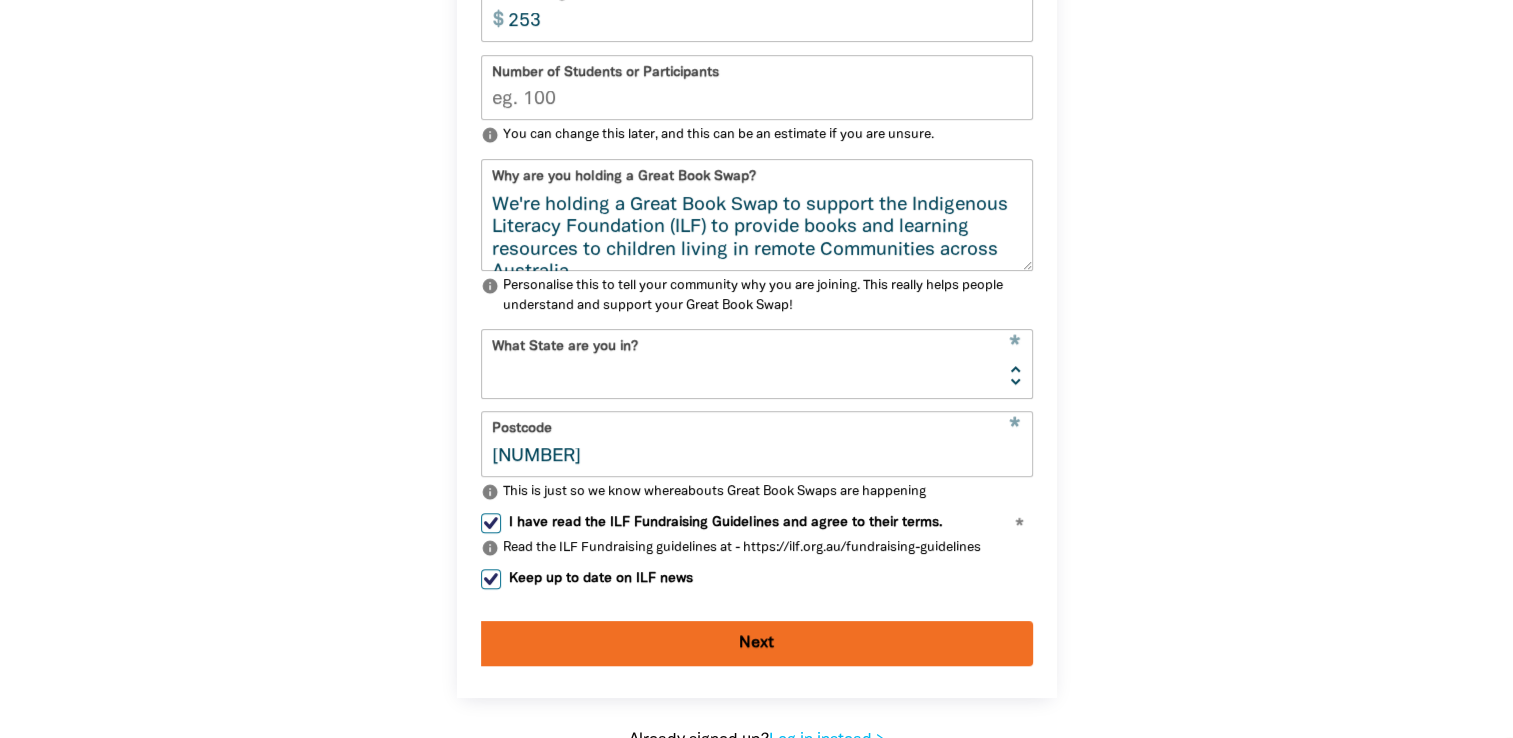 checkbox on "true" 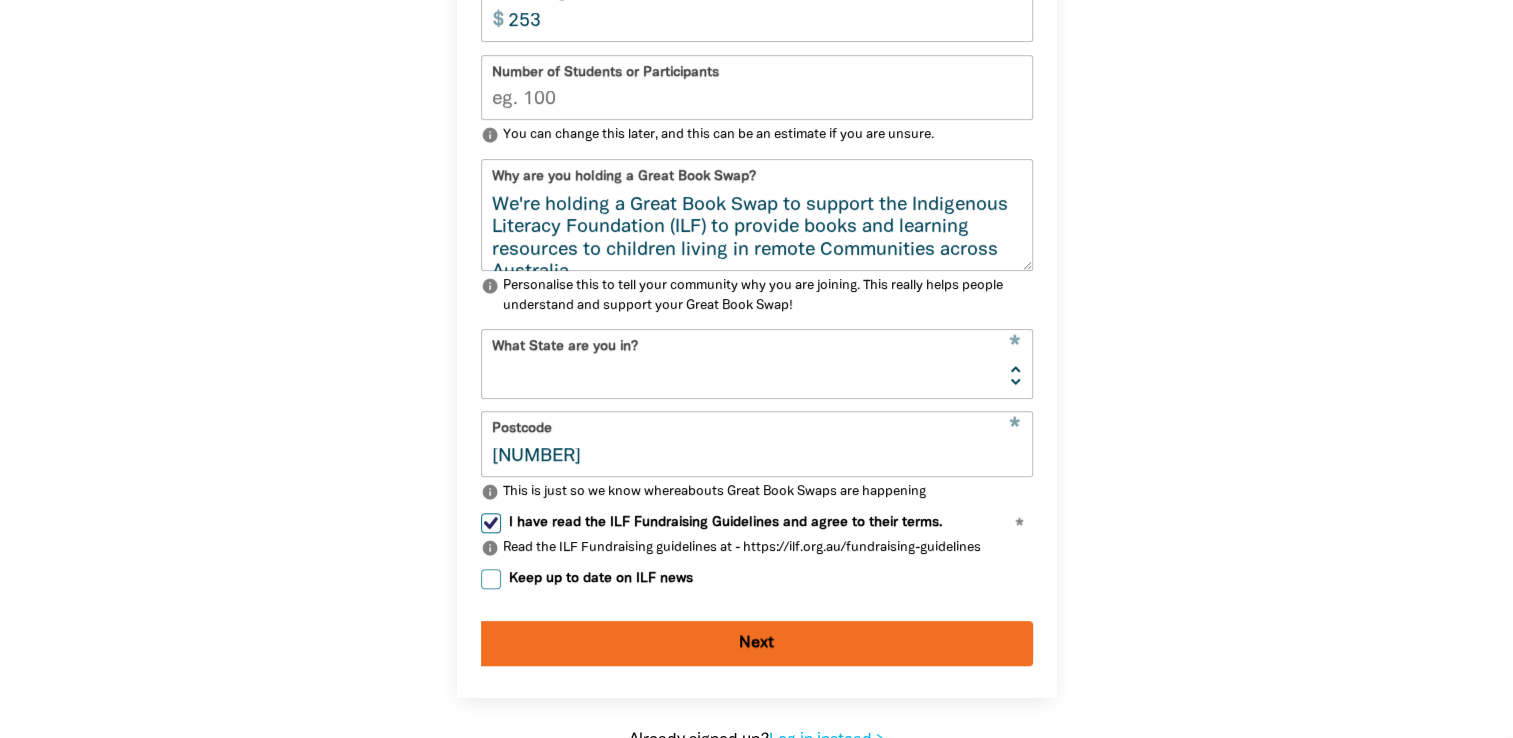 checkbox on "false" 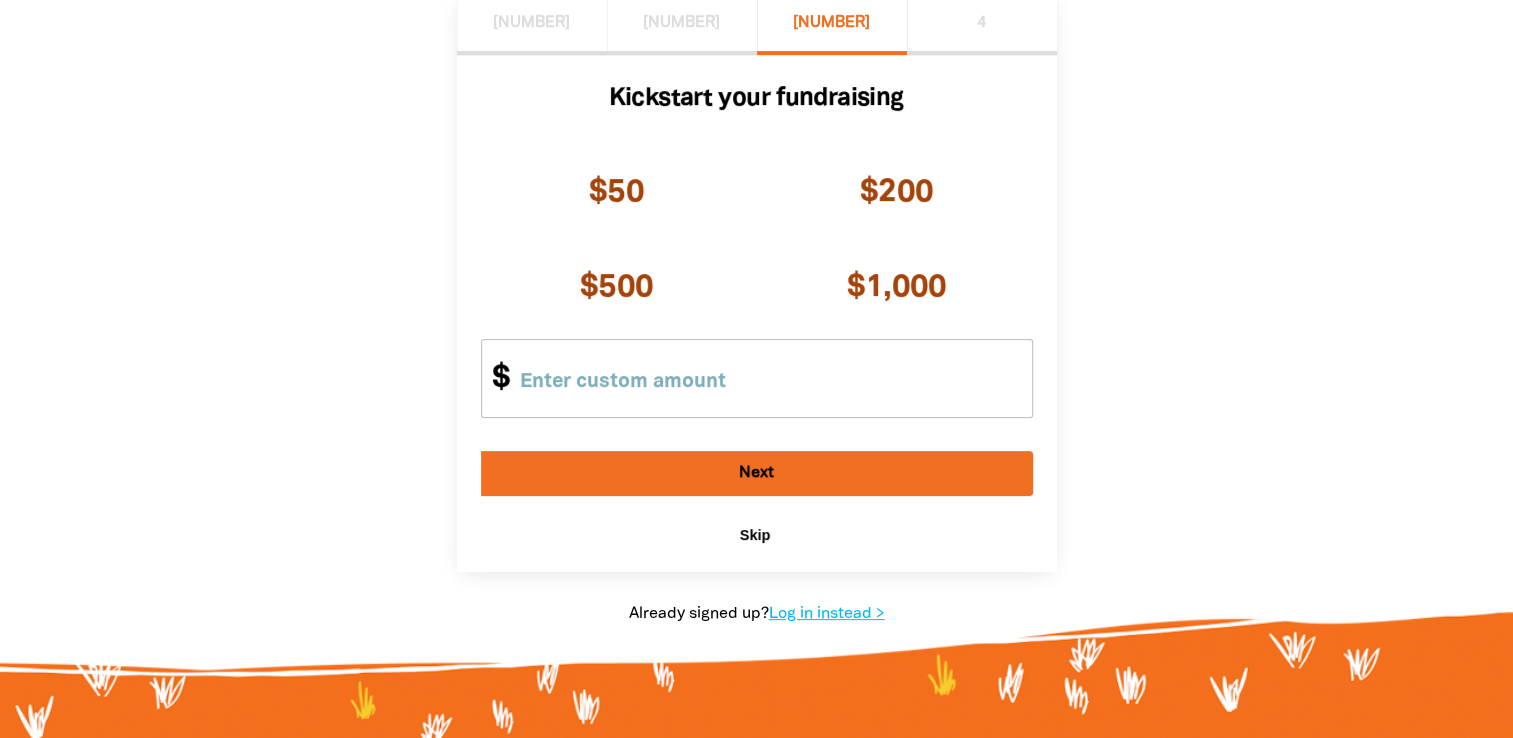 scroll, scrollTop: 384, scrollLeft: 0, axis: vertical 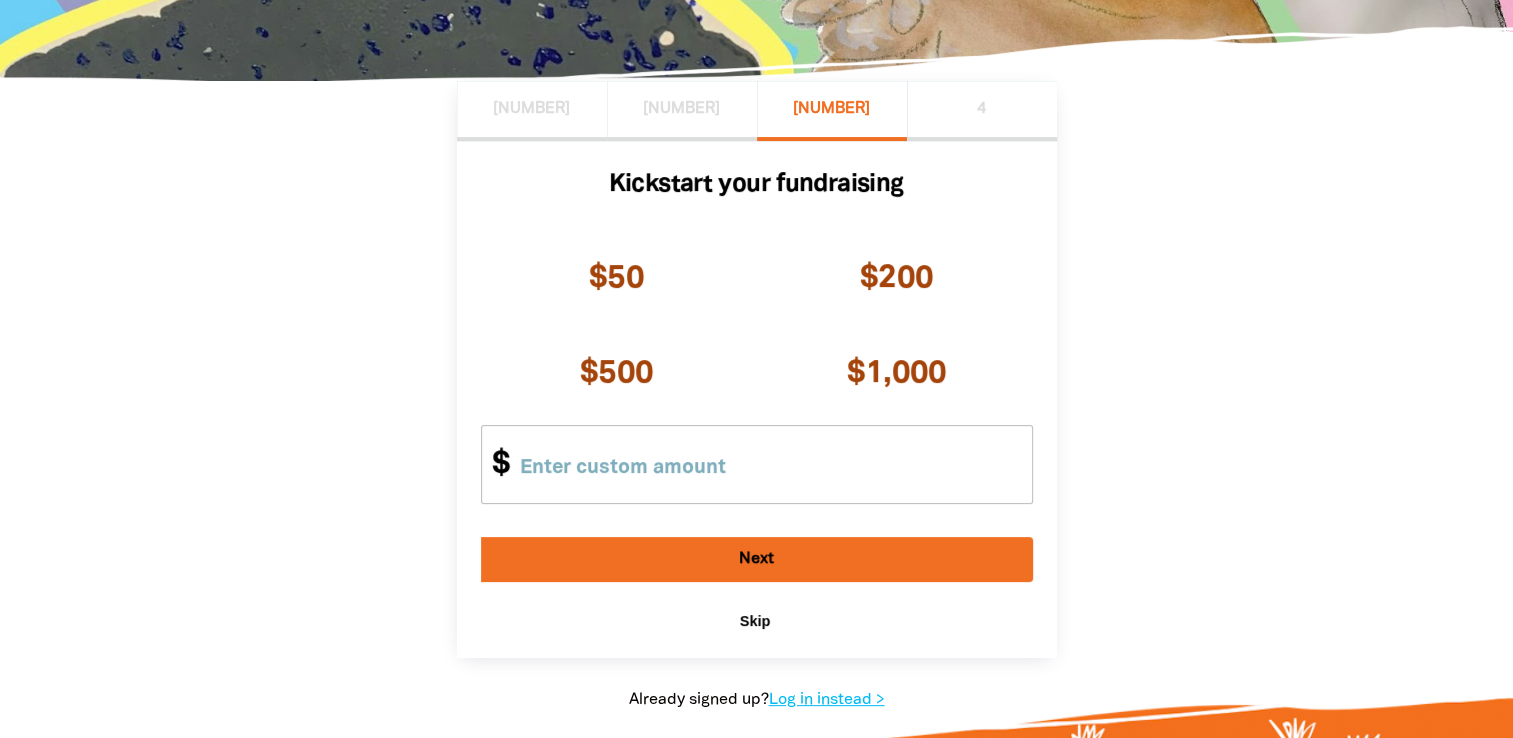 click on "Skip" at bounding box center [755, 621] 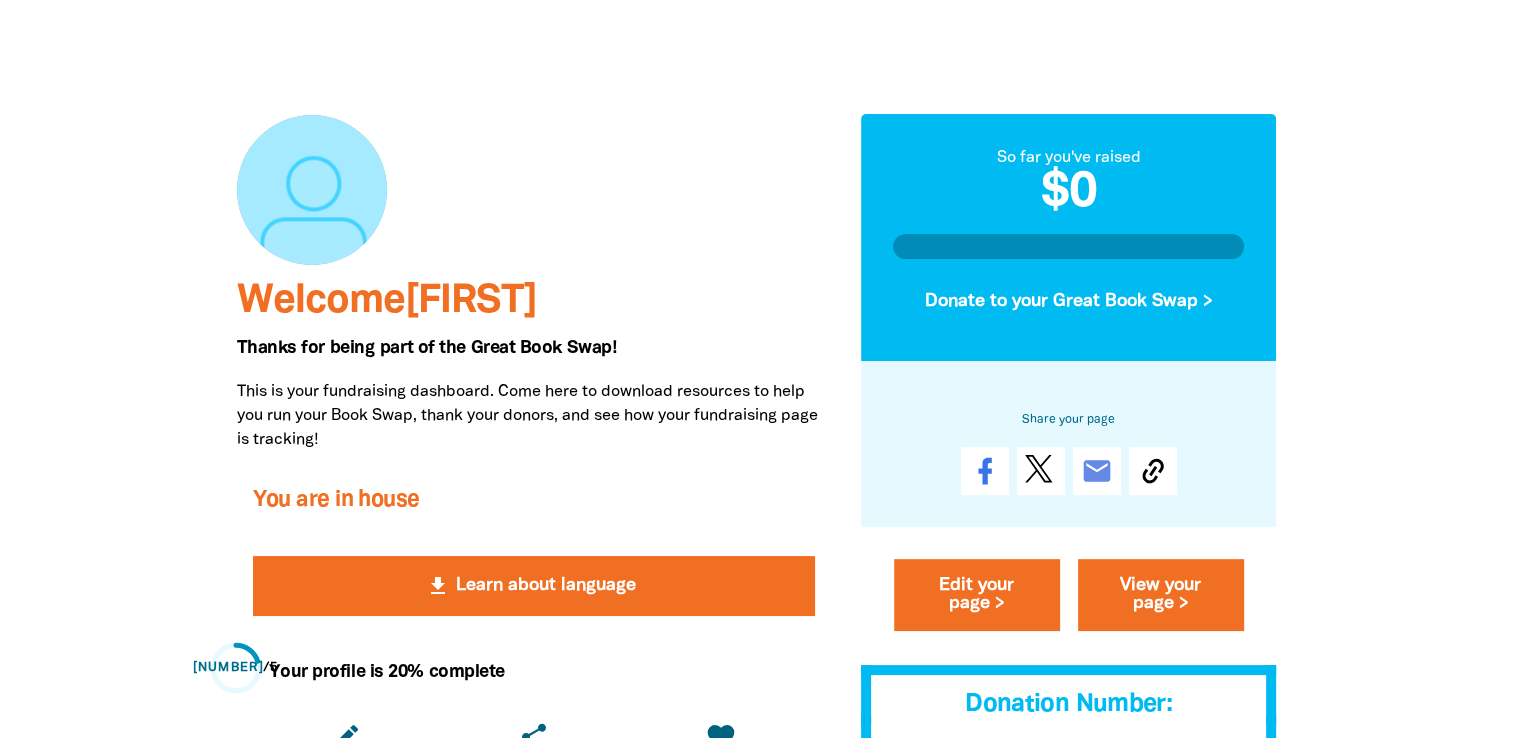 scroll, scrollTop: 84, scrollLeft: 0, axis: vertical 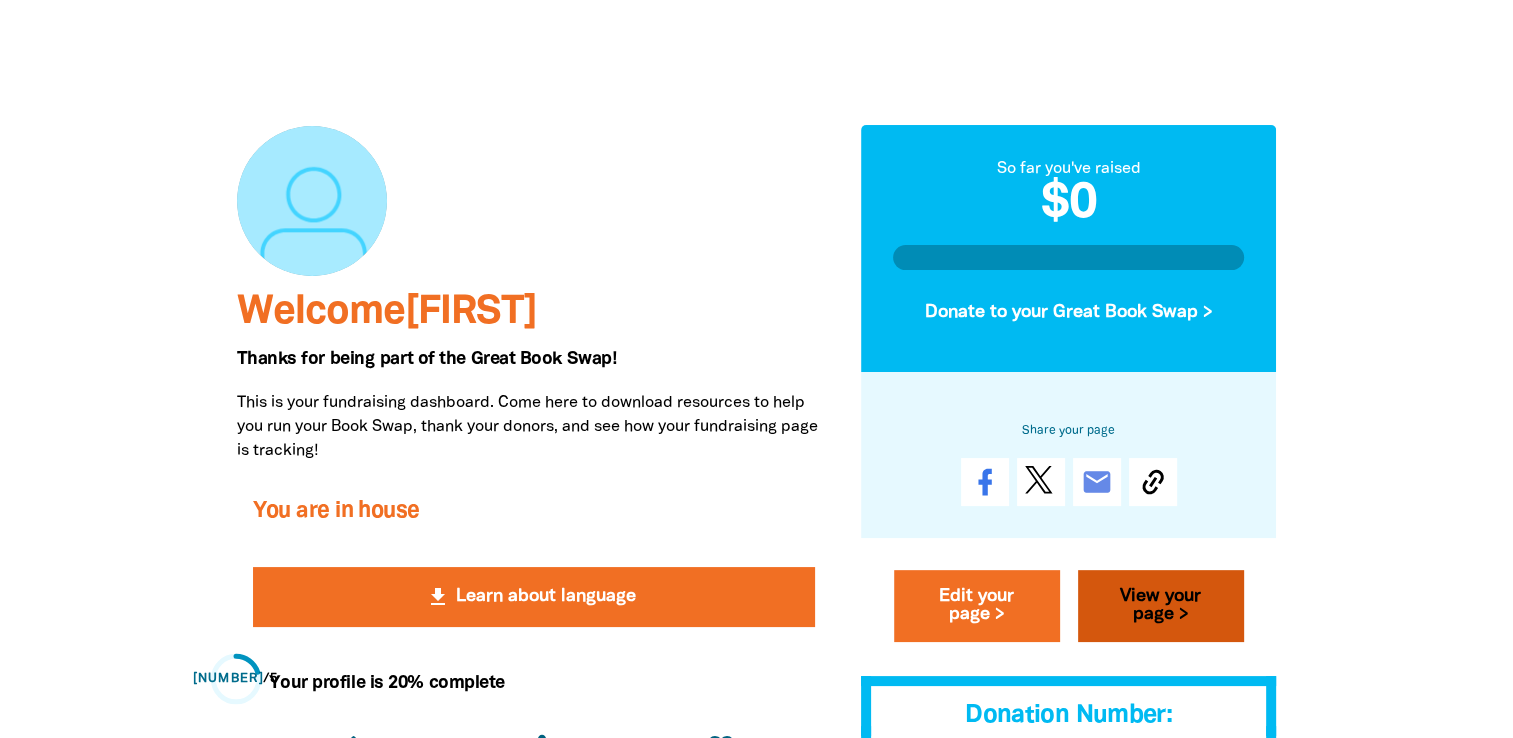 click on "View your page >" at bounding box center [1161, 606] 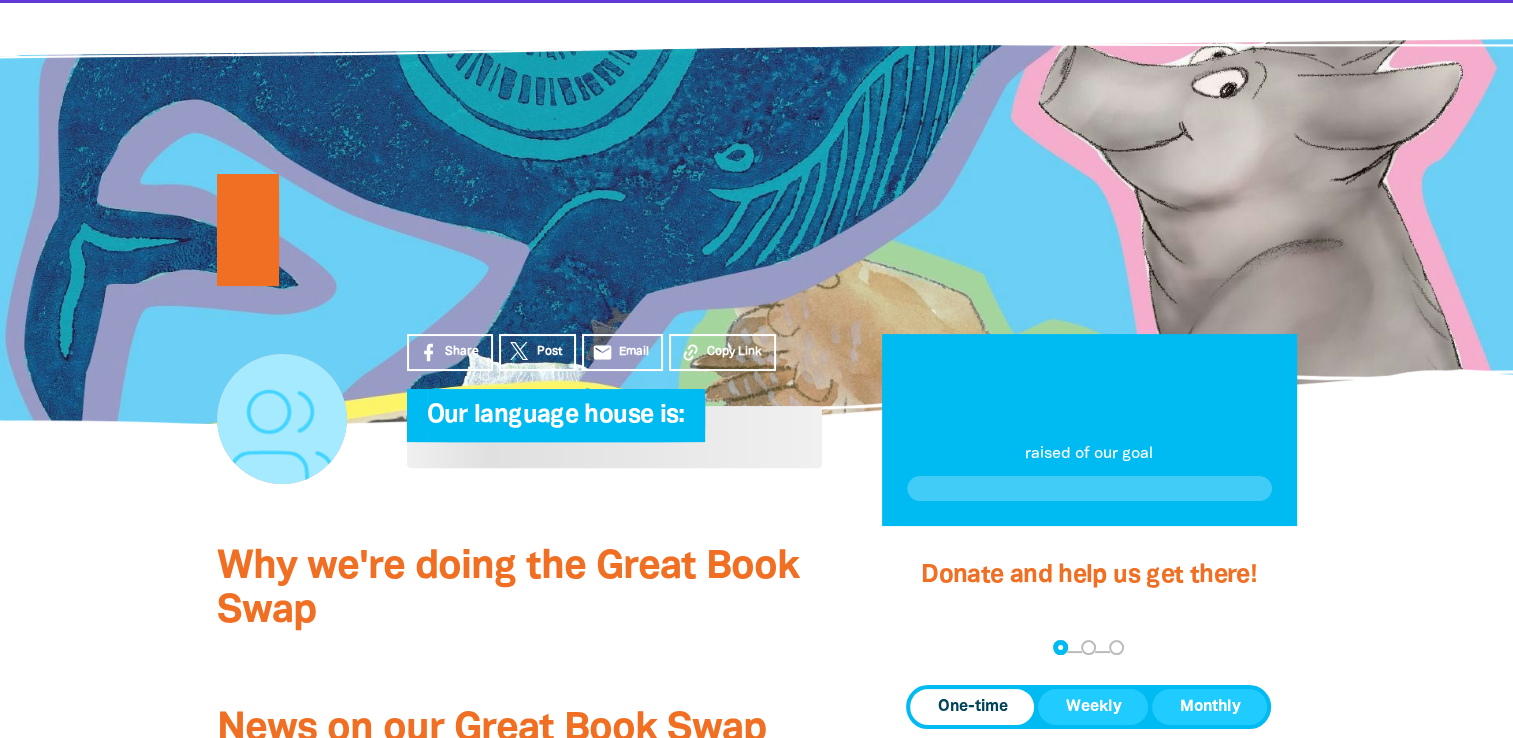 scroll, scrollTop: 0, scrollLeft: 0, axis: both 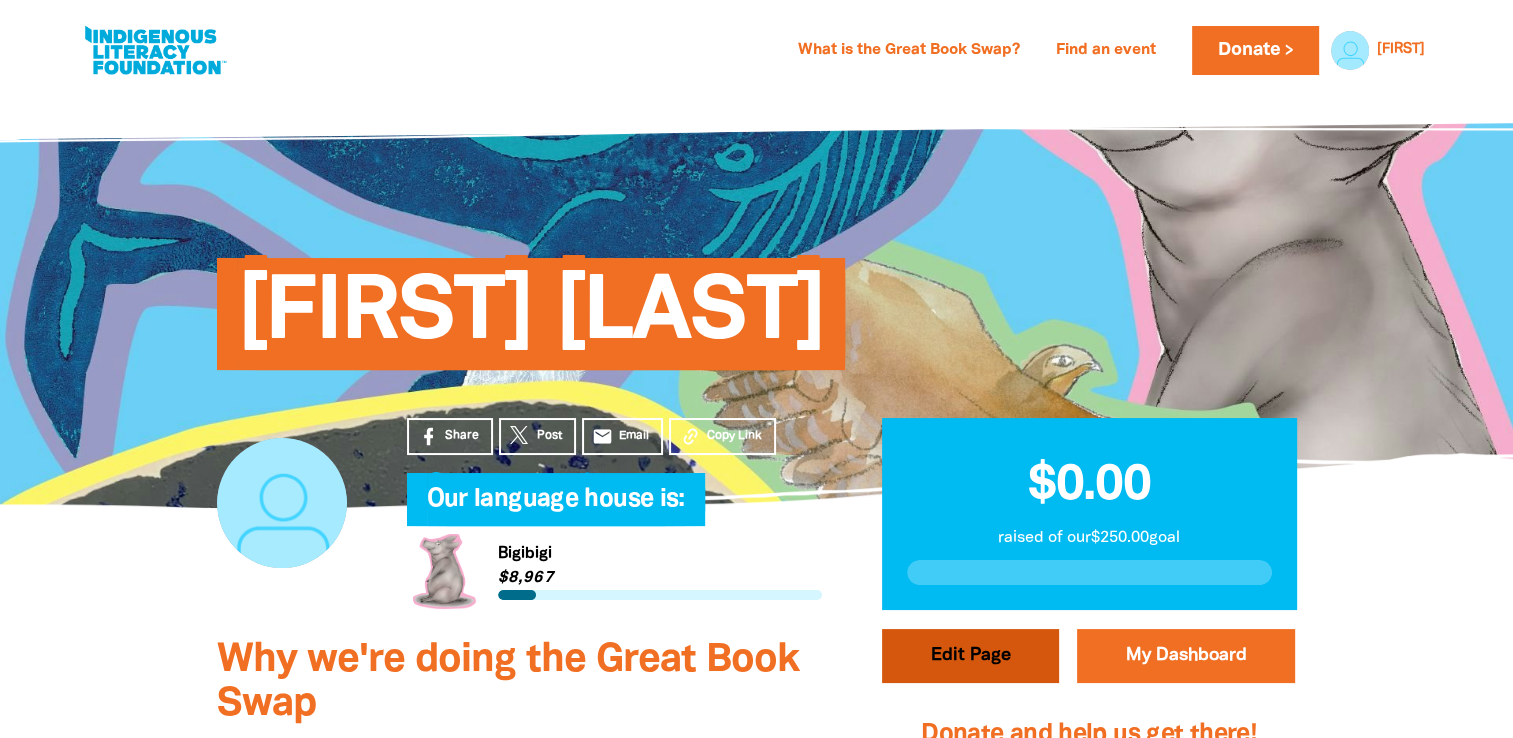 click on "Edit Page" at bounding box center (970, 656) 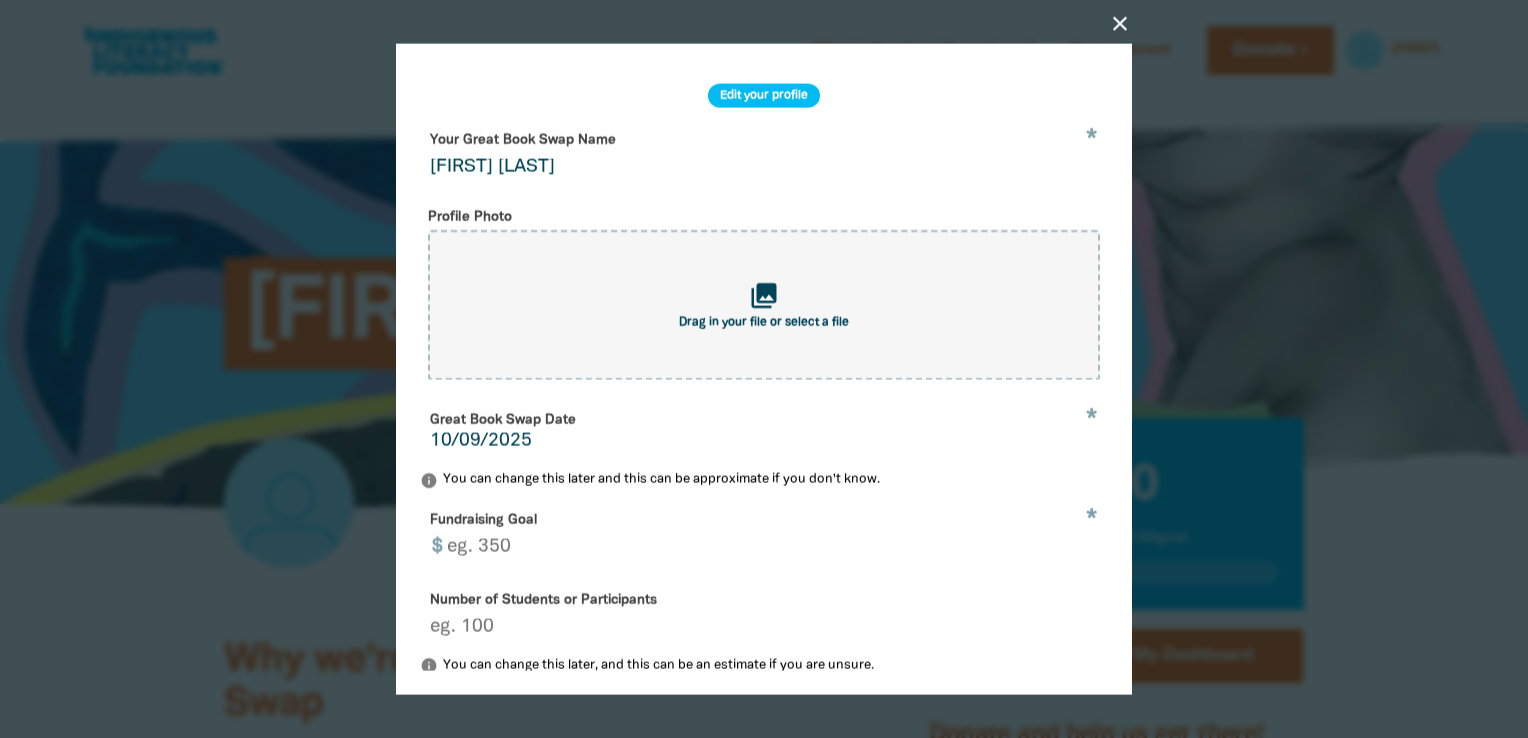 click on "[FIRST] [LAST]" at bounding box center [764, 154] 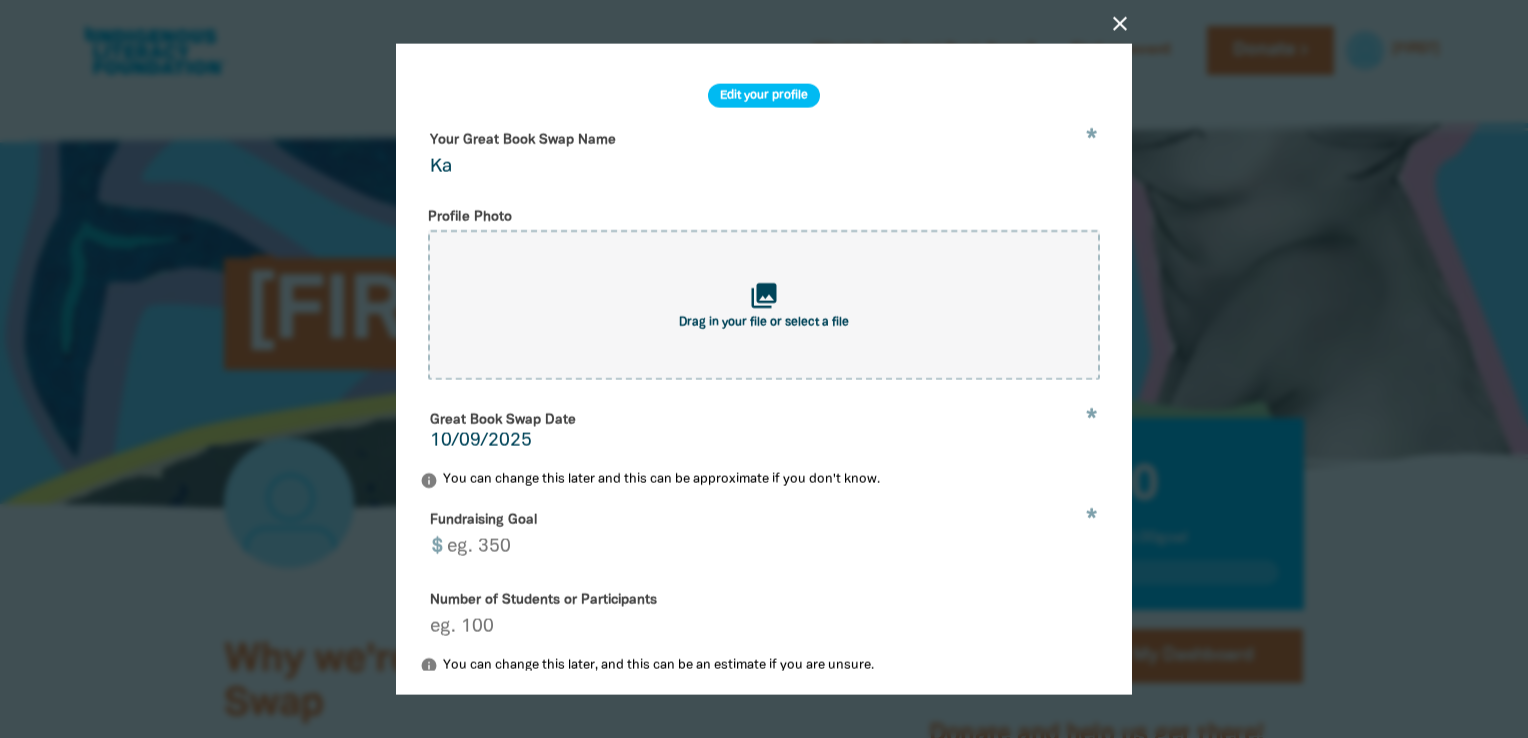 type on "K" 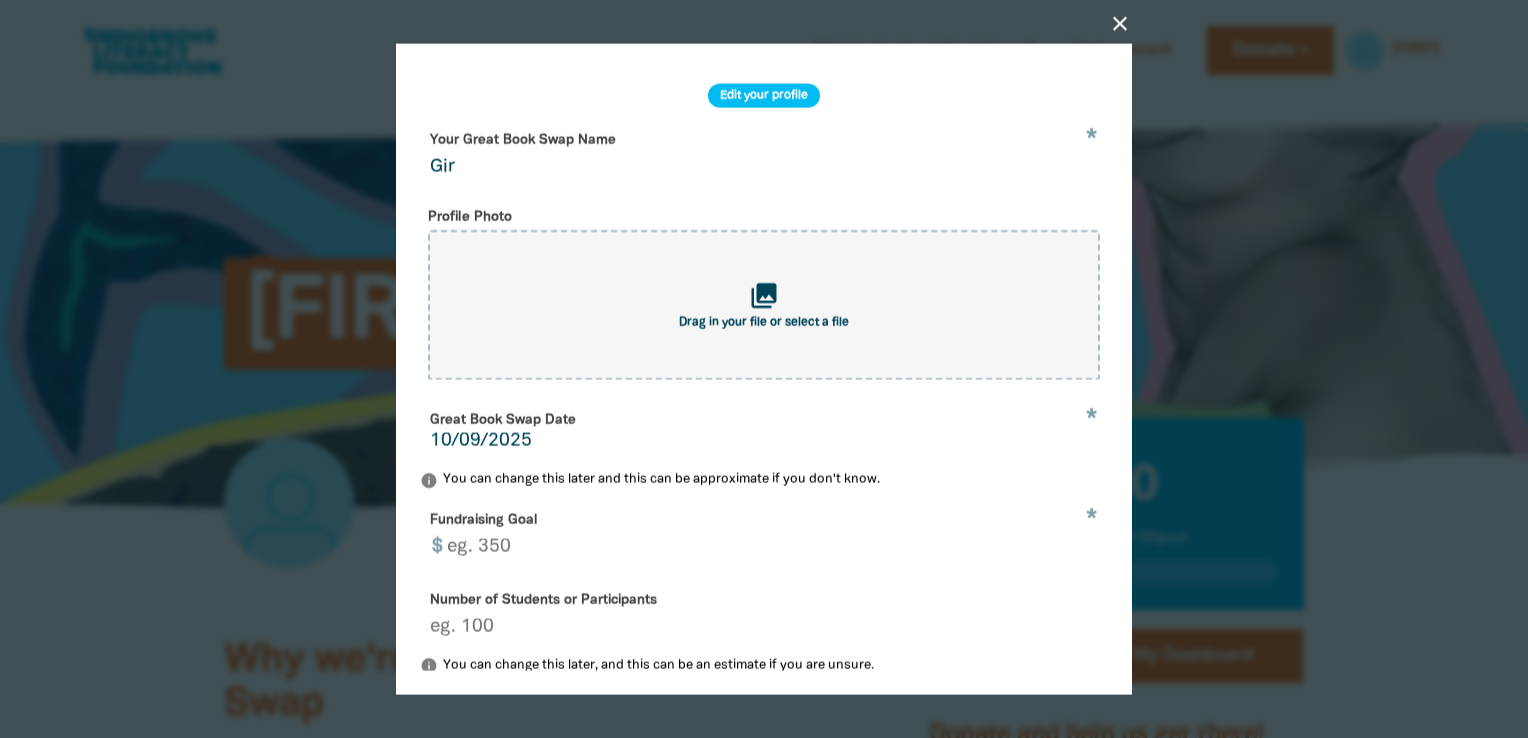 type on "[INSTITUTION]" 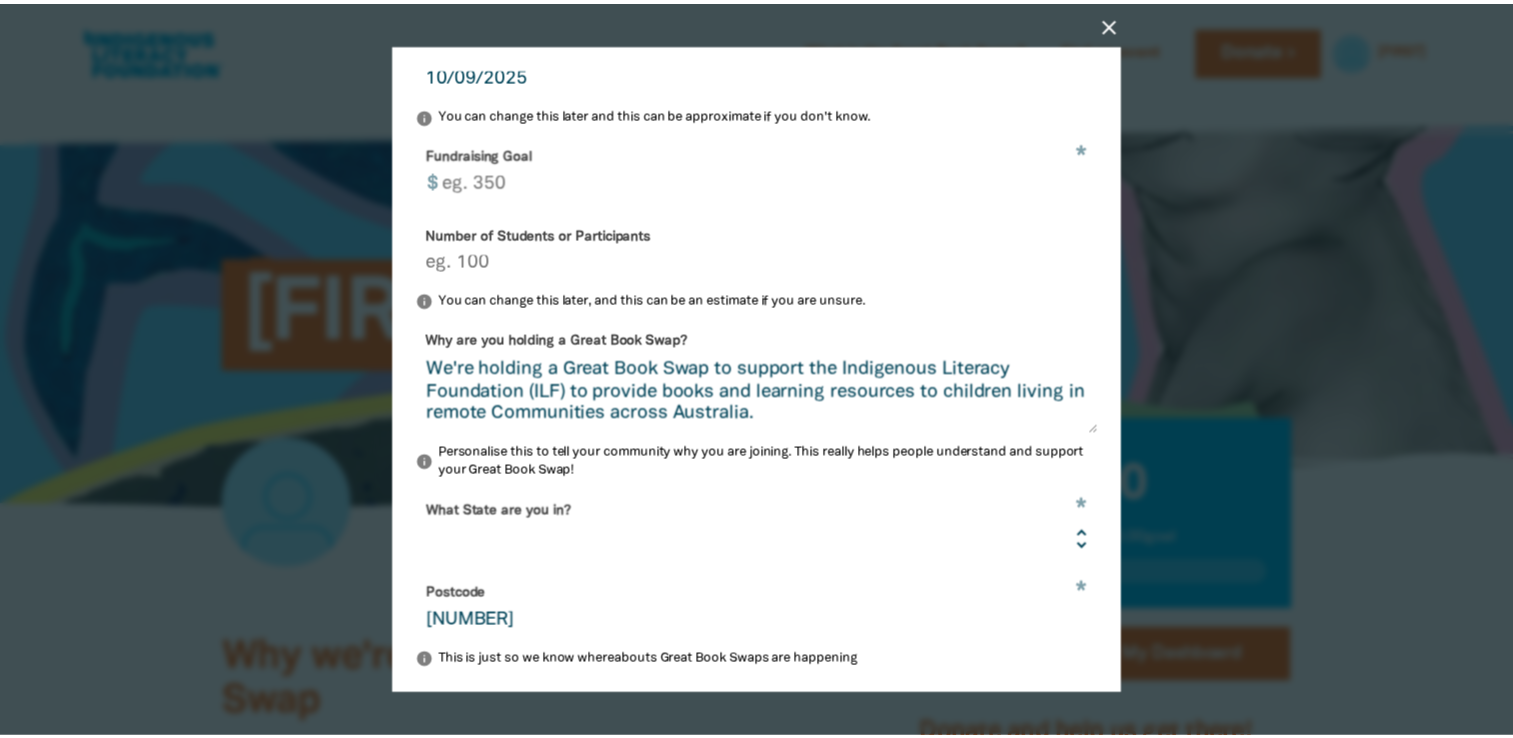 scroll, scrollTop: 538, scrollLeft: 0, axis: vertical 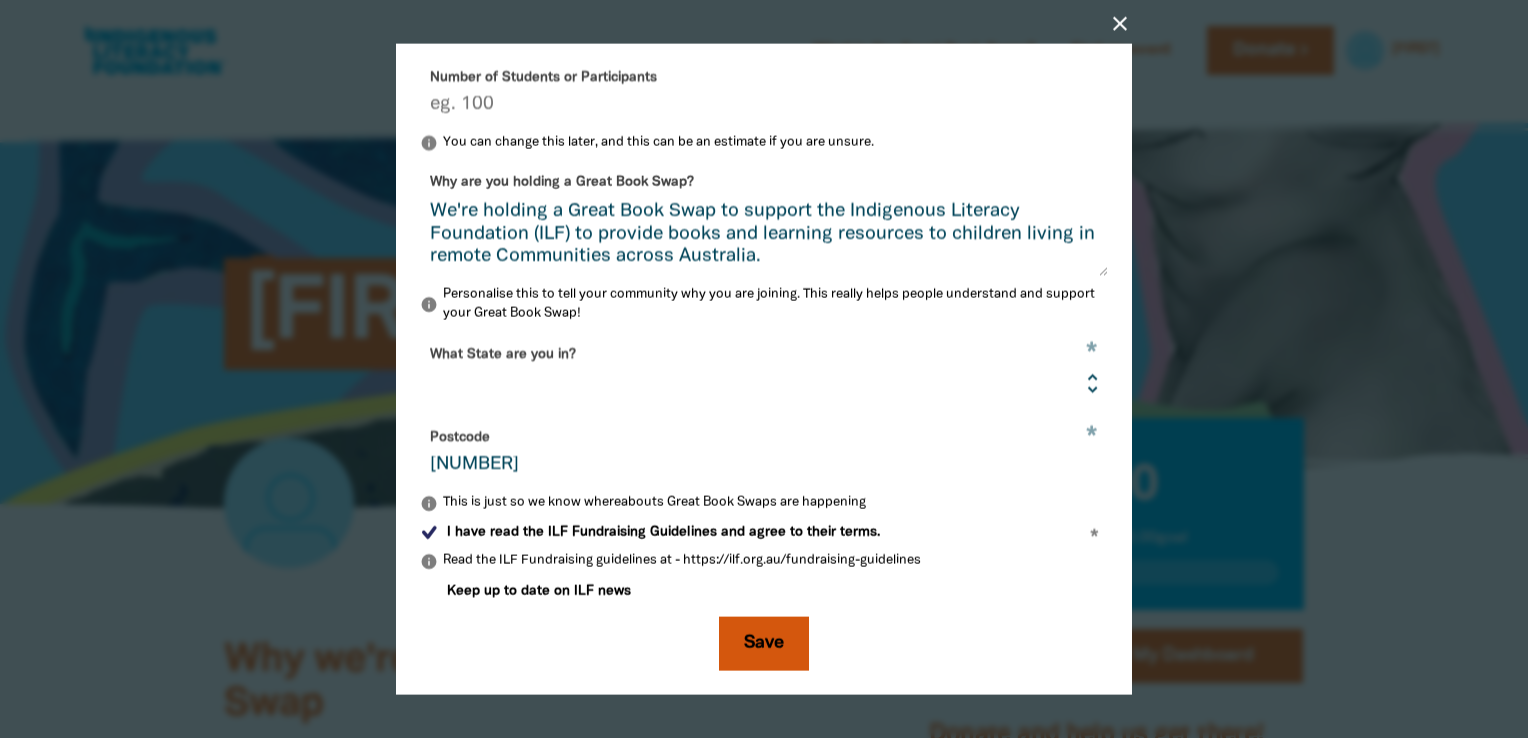 click on "Save" at bounding box center [764, 643] 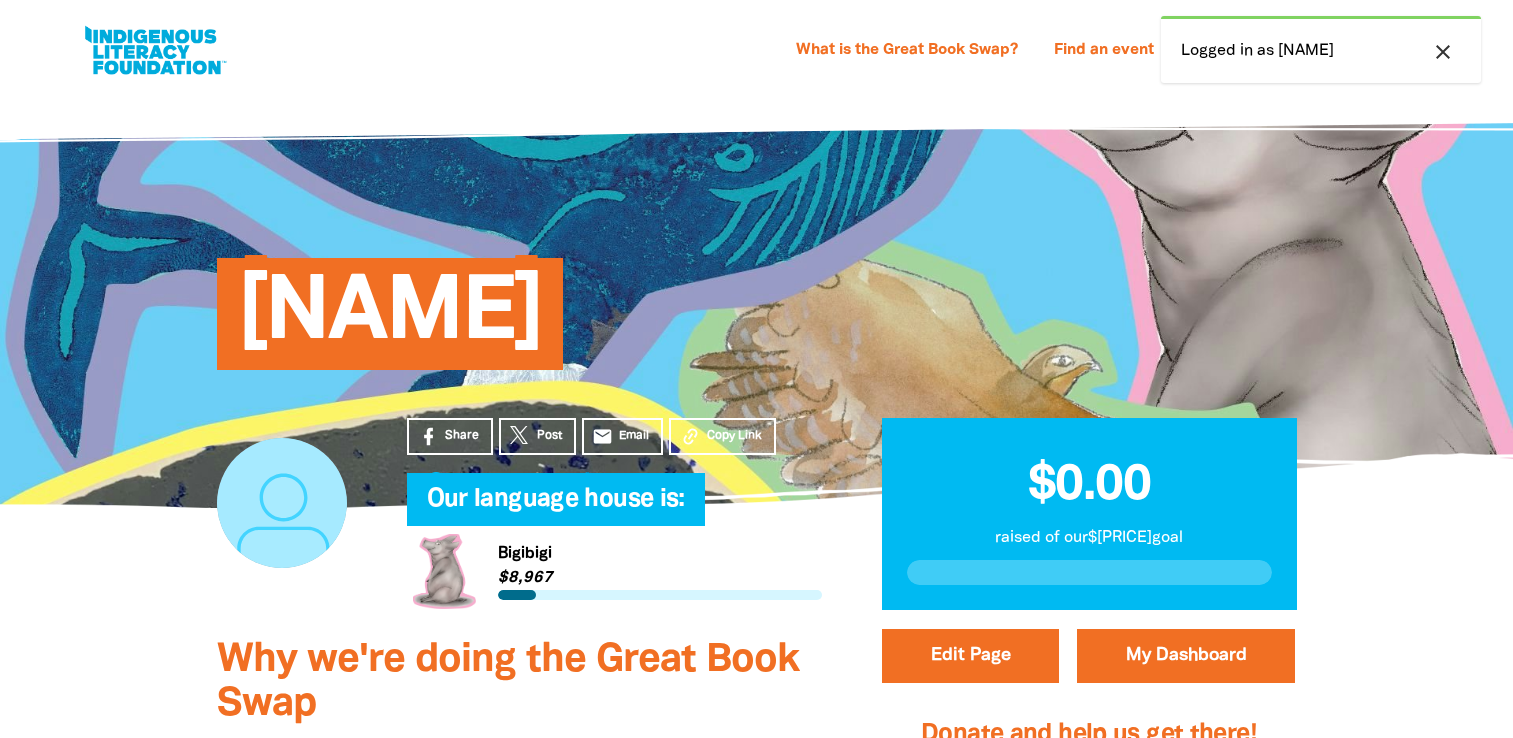 scroll, scrollTop: 0, scrollLeft: 0, axis: both 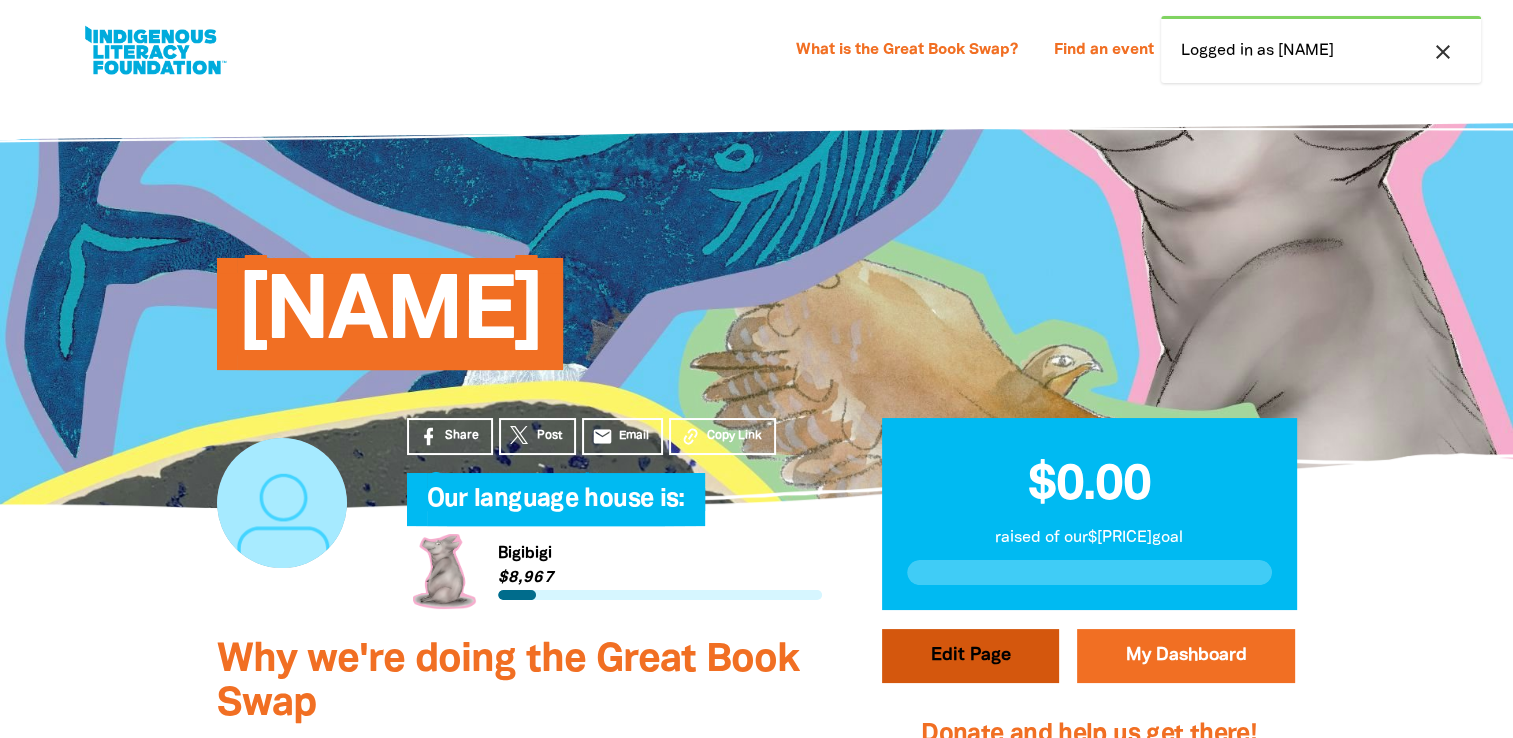 click on "Edit Page" at bounding box center (970, 656) 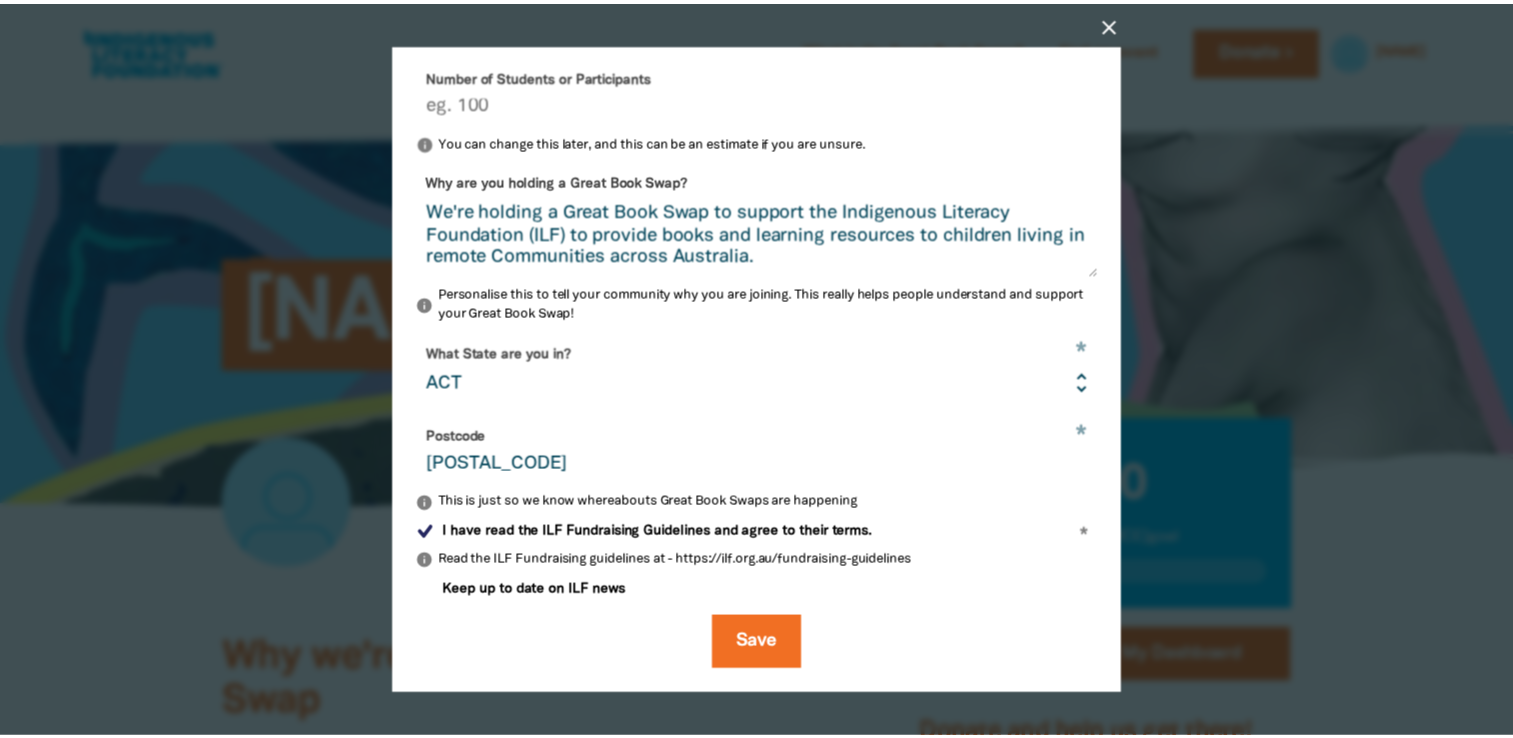 scroll, scrollTop: 538, scrollLeft: 0, axis: vertical 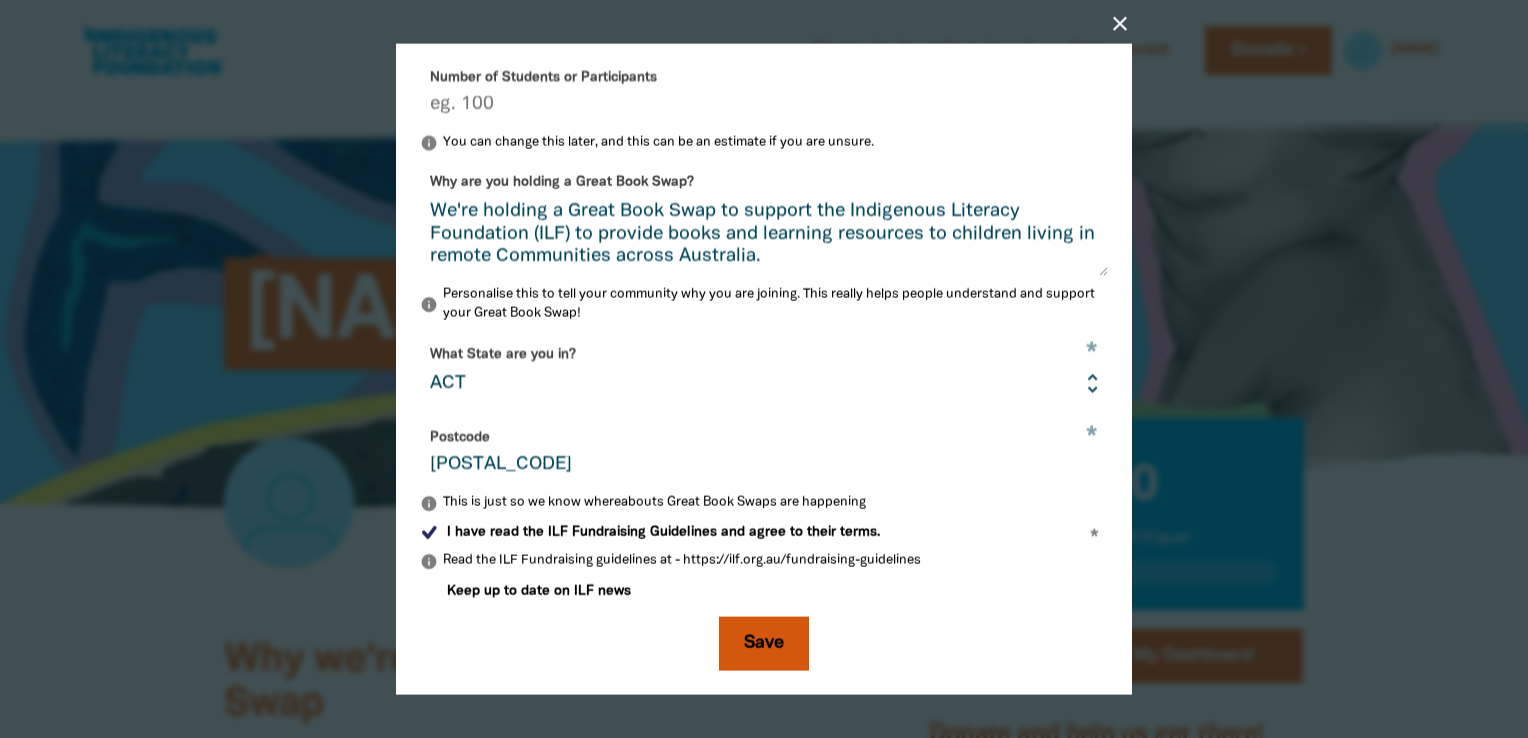 click on "Save" at bounding box center (764, 643) 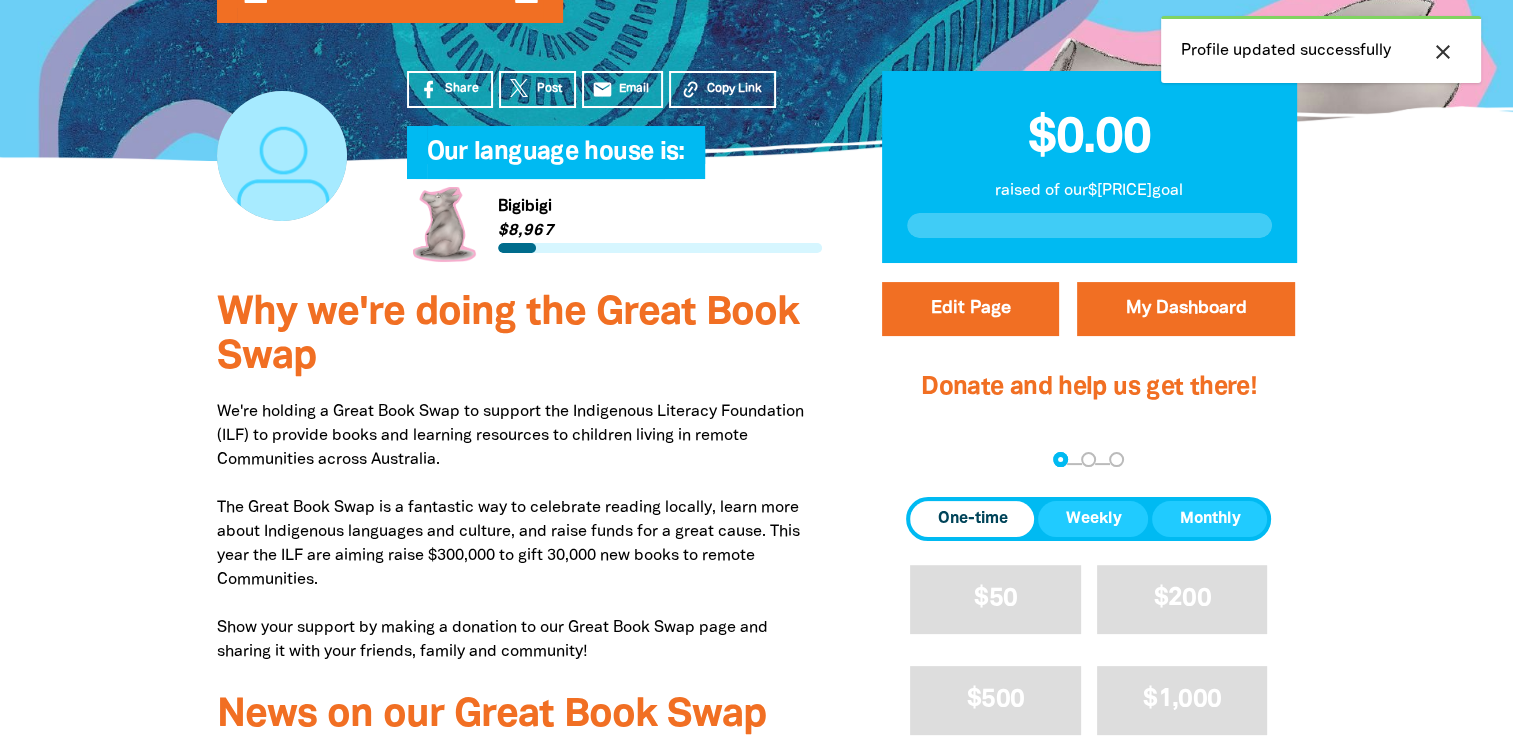 scroll, scrollTop: 148, scrollLeft: 0, axis: vertical 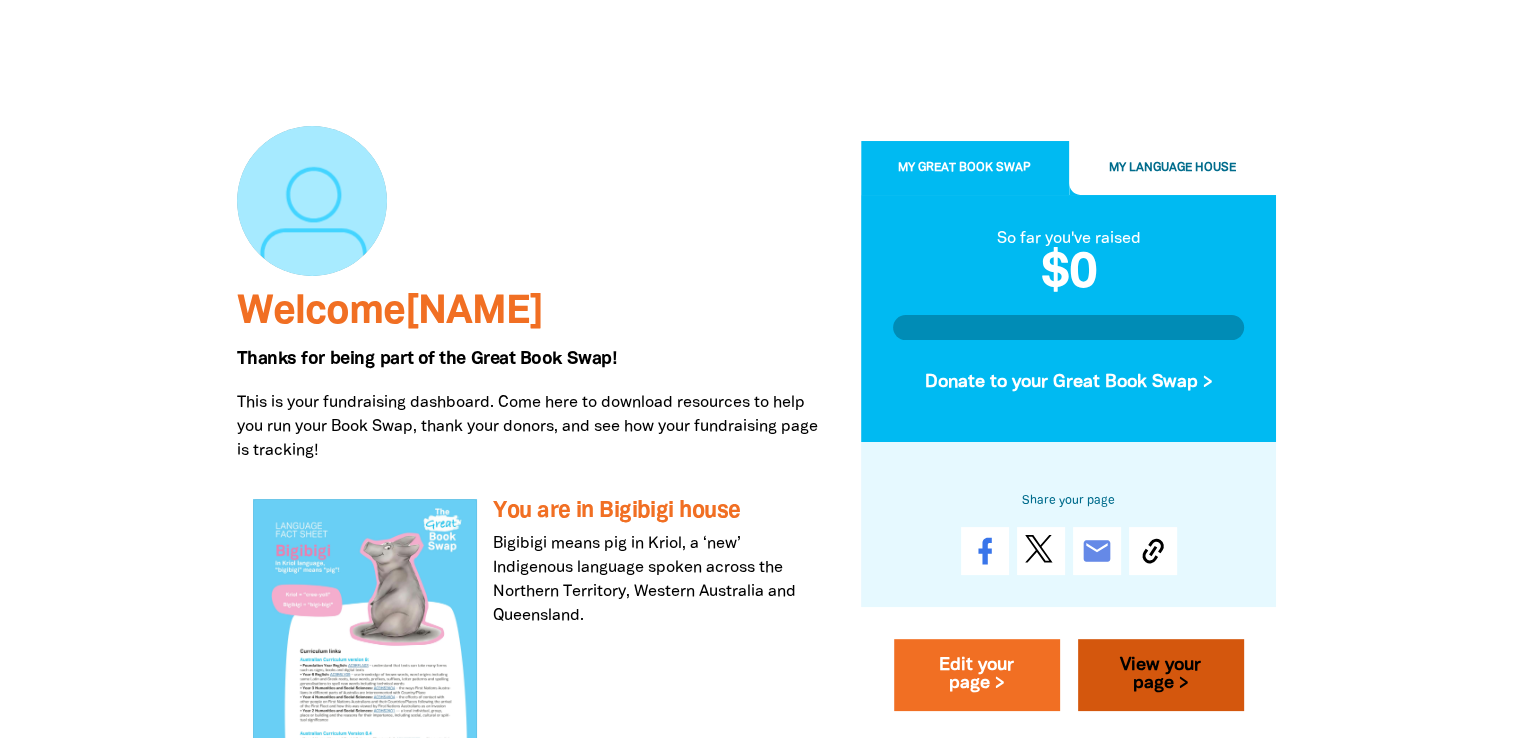 click on "View your page >" at bounding box center (1161, 676) 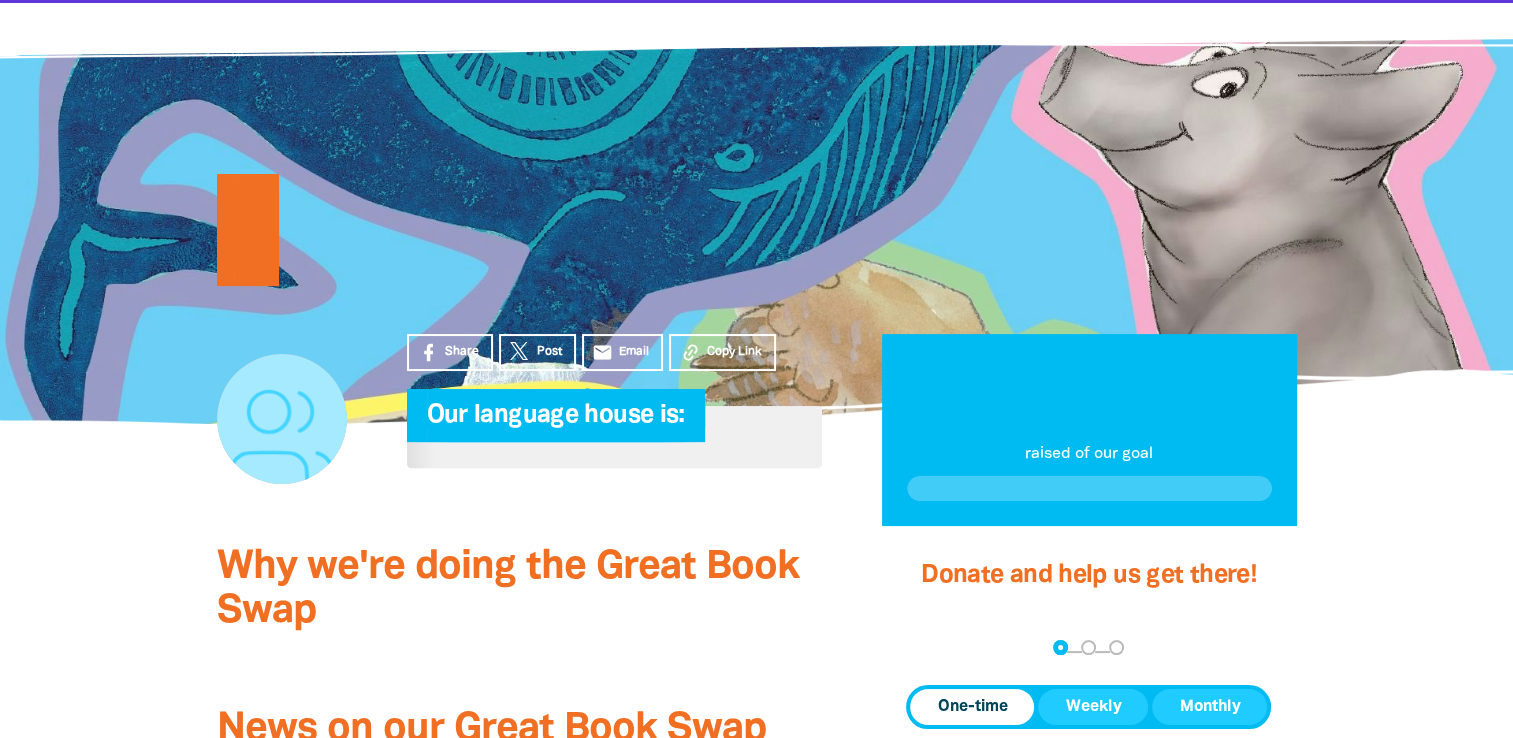 scroll, scrollTop: 0, scrollLeft: 0, axis: both 